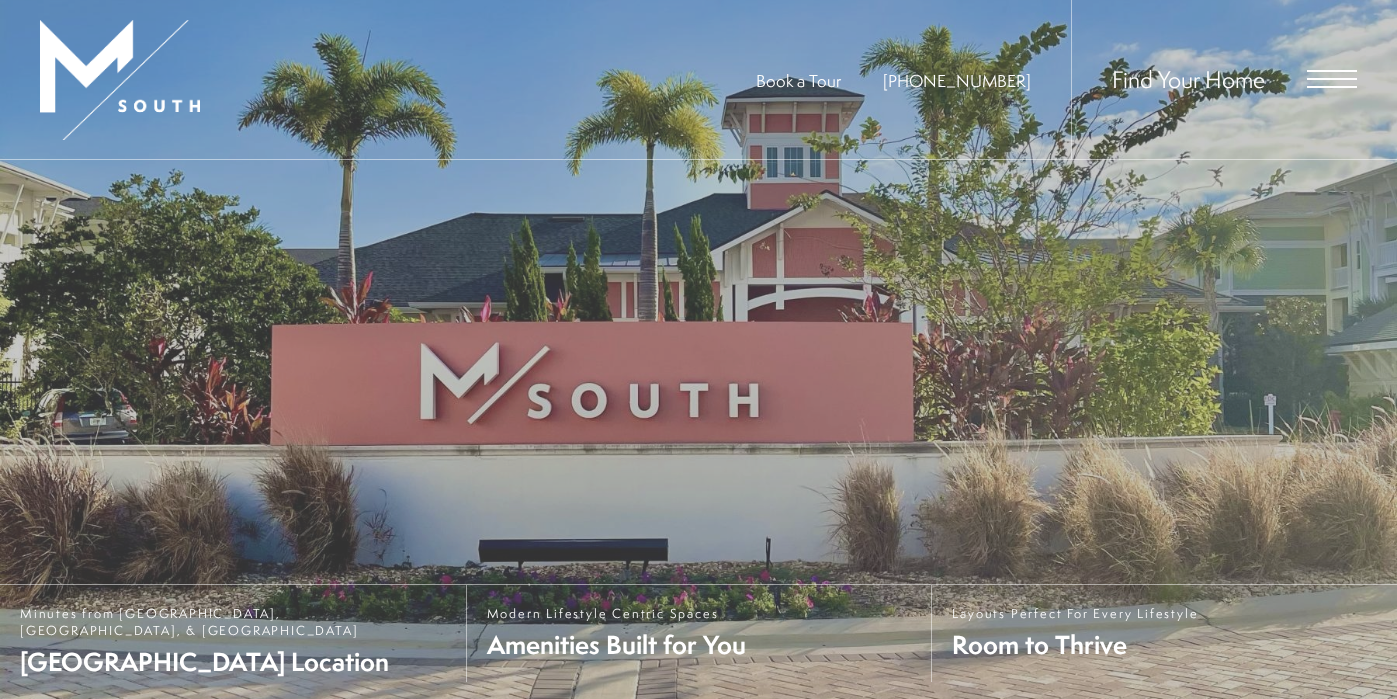 scroll, scrollTop: 0, scrollLeft: 0, axis: both 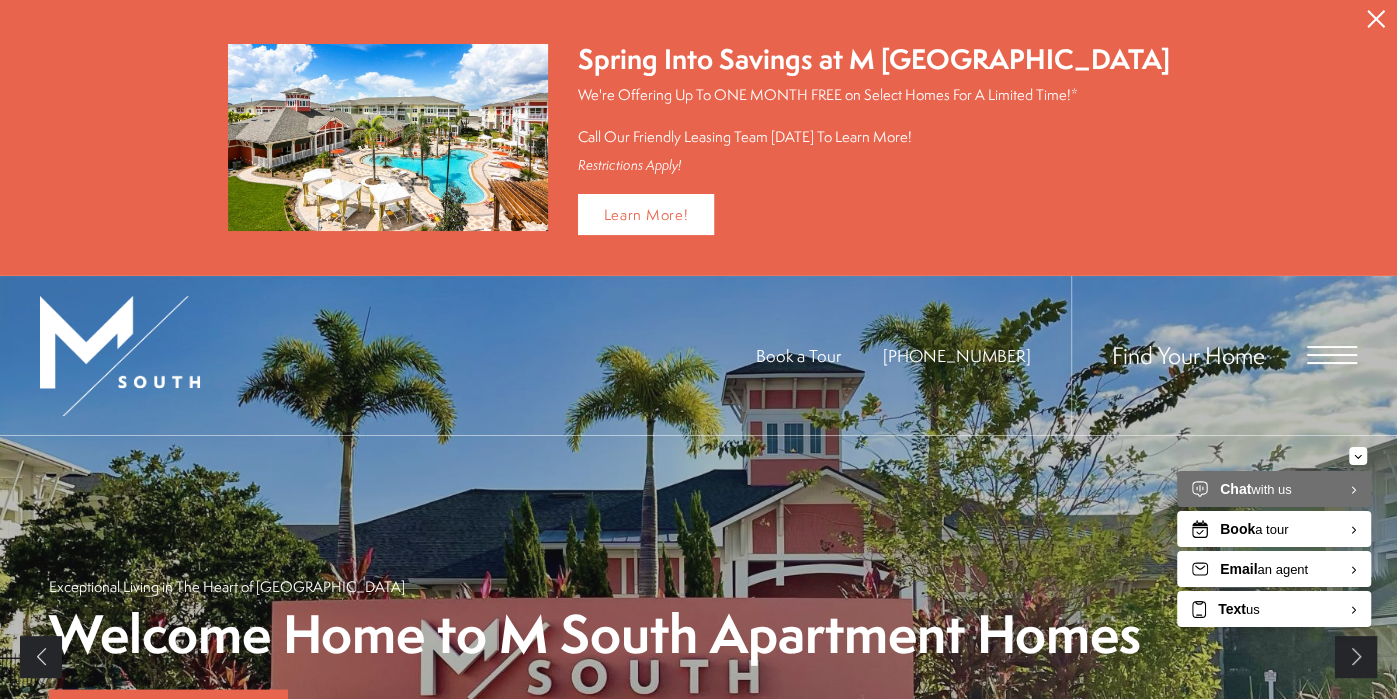 click 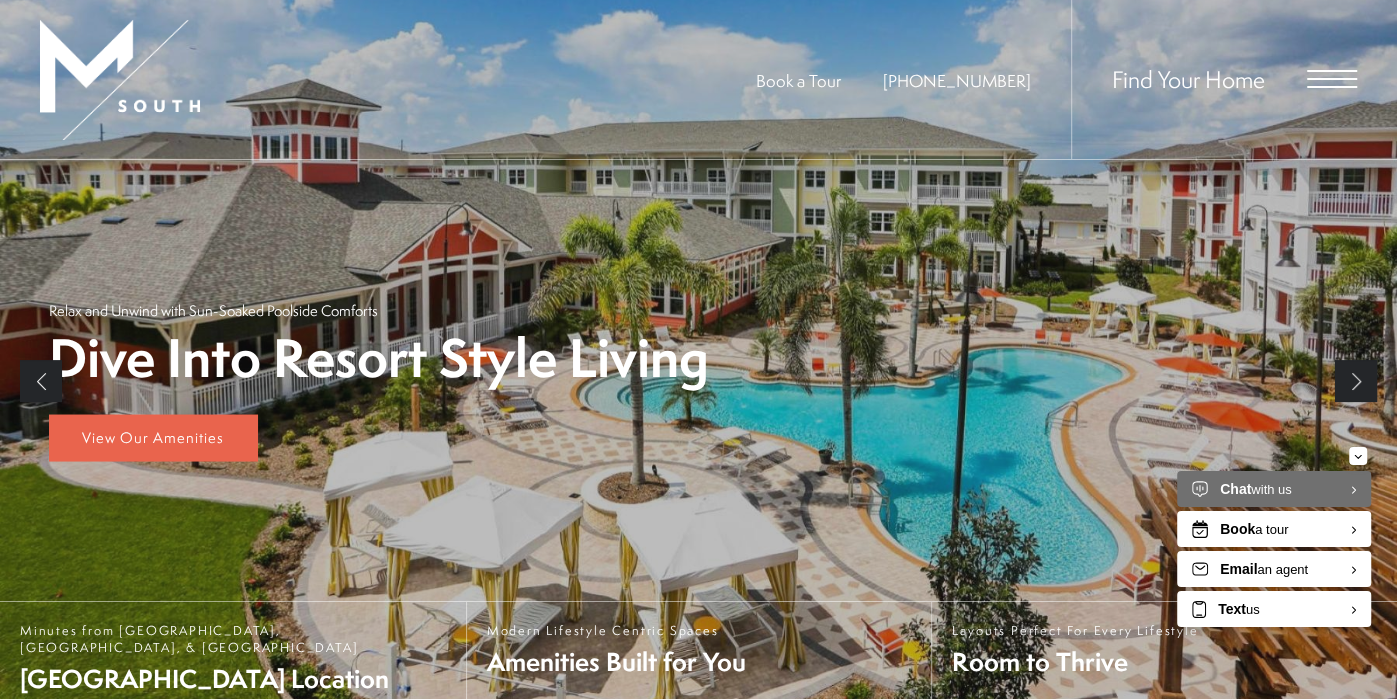 type 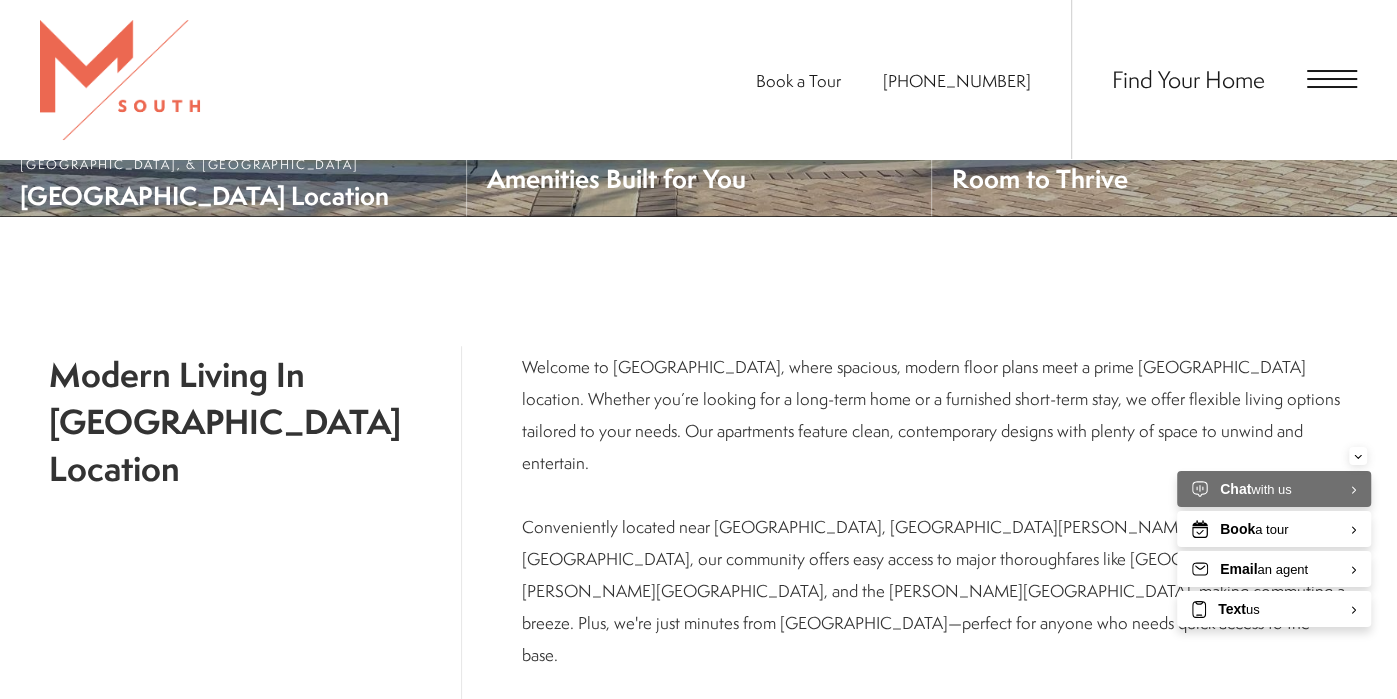 scroll, scrollTop: 479, scrollLeft: 0, axis: vertical 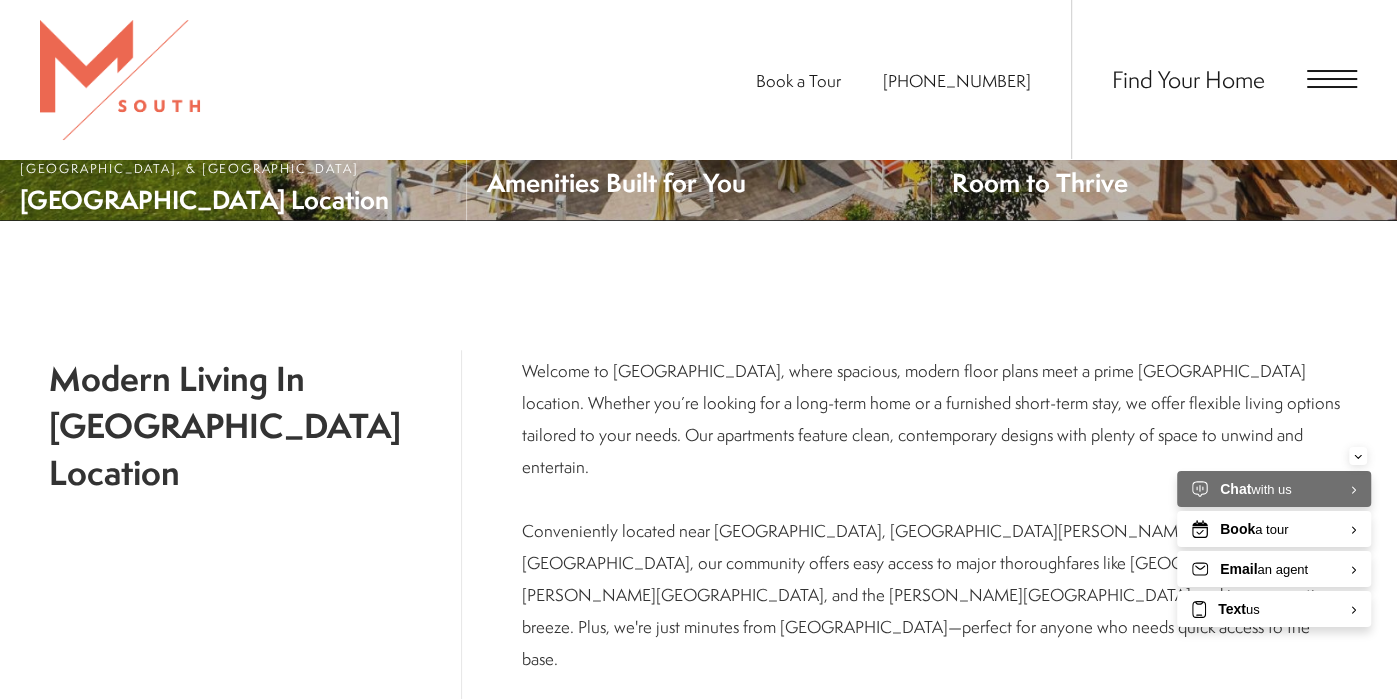 click on "Find Your Home" at bounding box center [1188, 79] 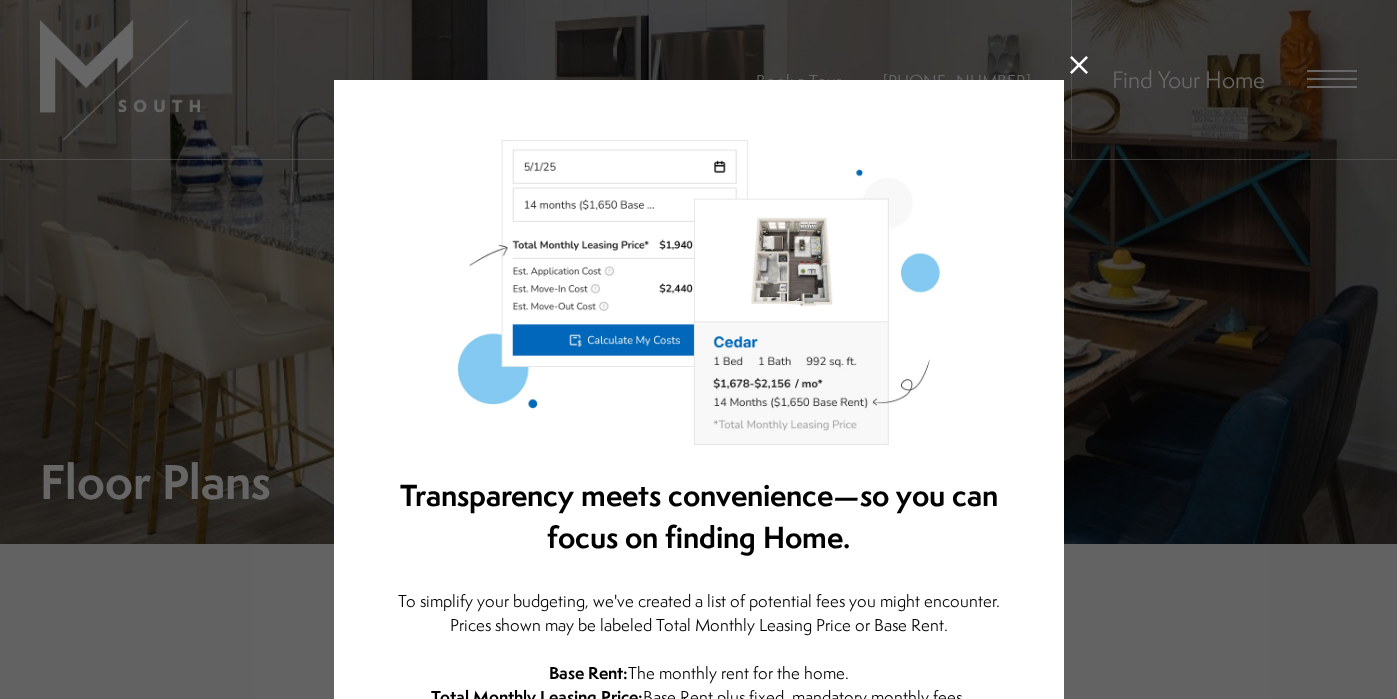 scroll, scrollTop: 0, scrollLeft: 0, axis: both 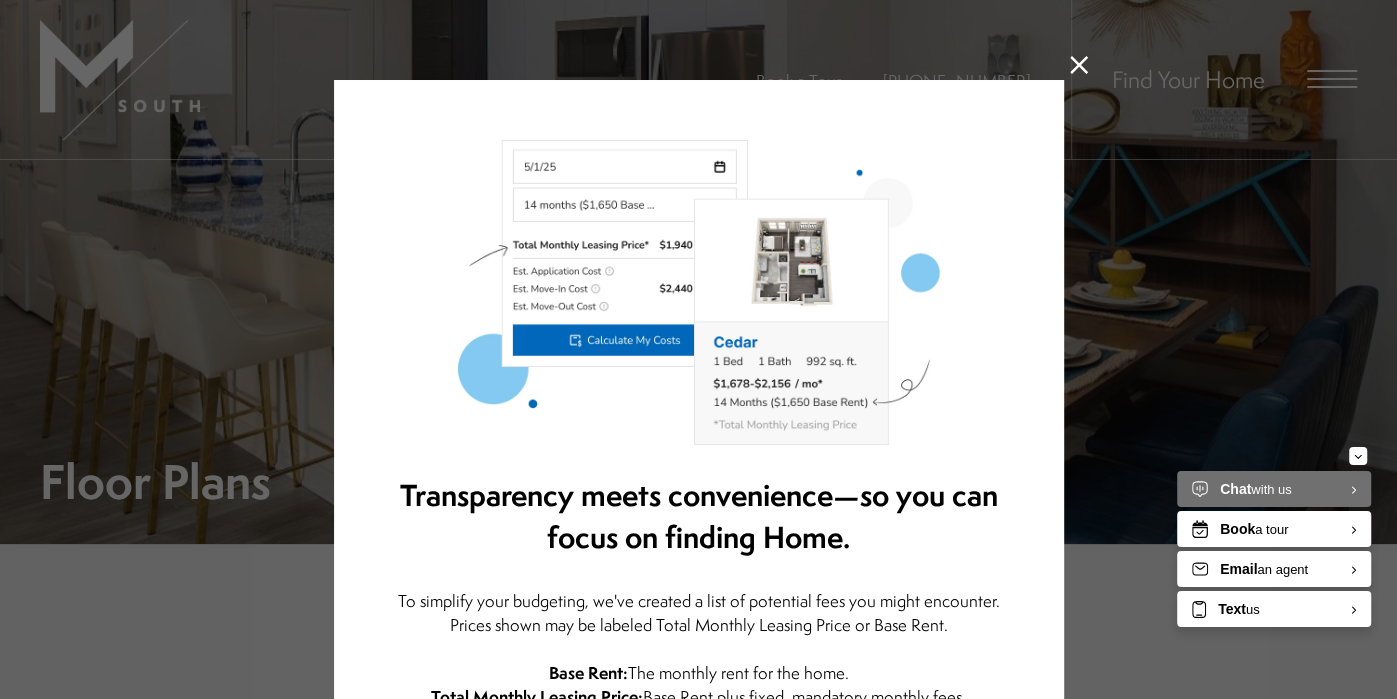click 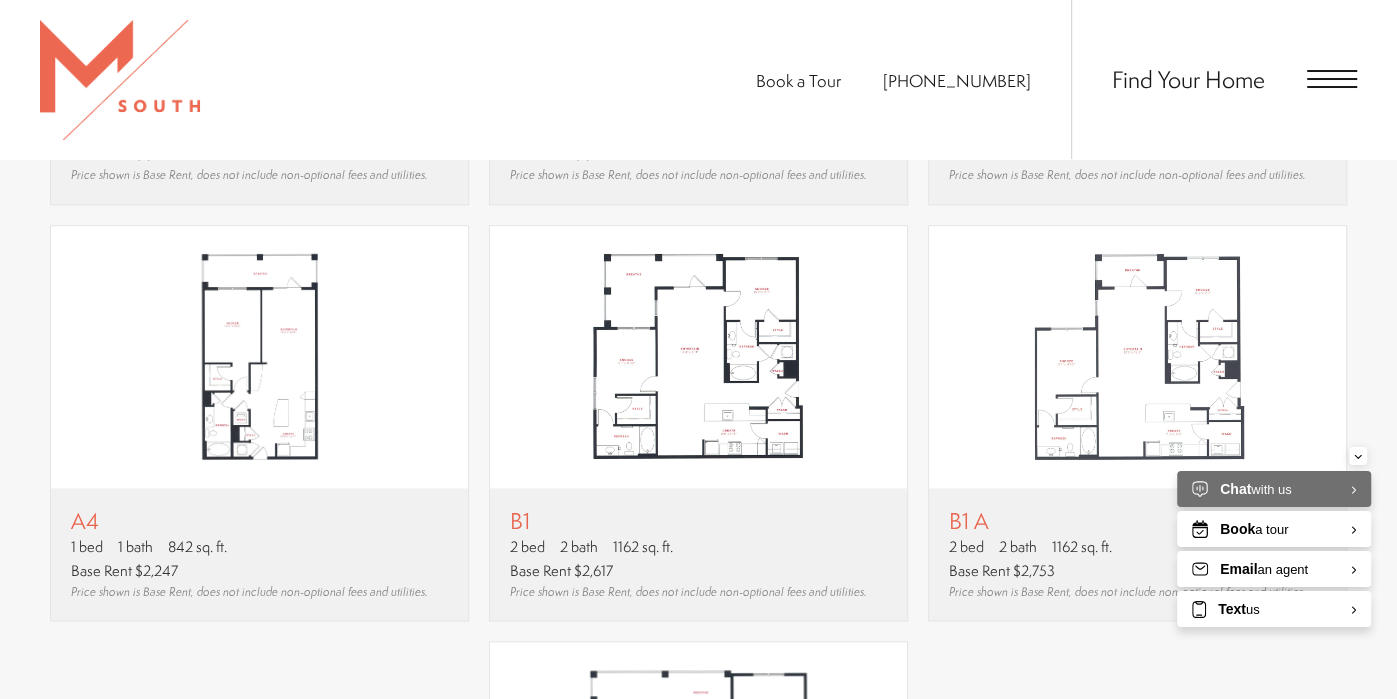 scroll, scrollTop: 1679, scrollLeft: 0, axis: vertical 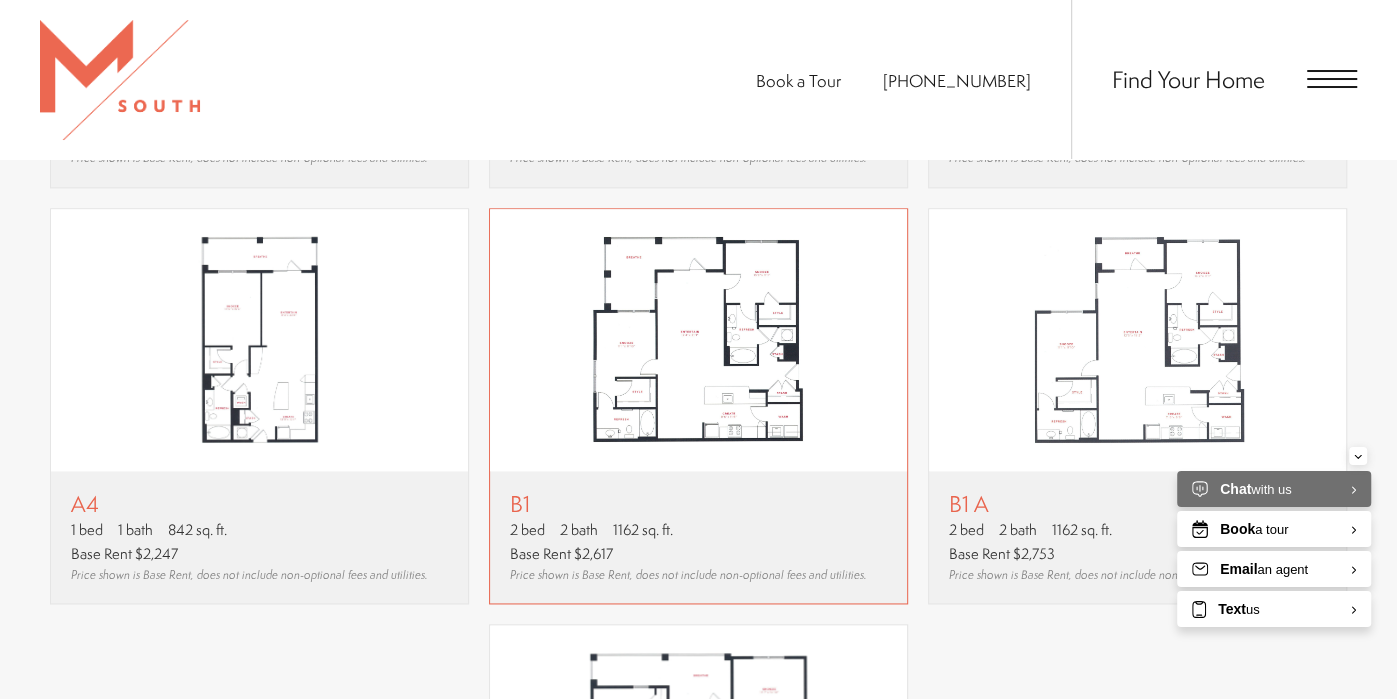 click at bounding box center [698, 340] 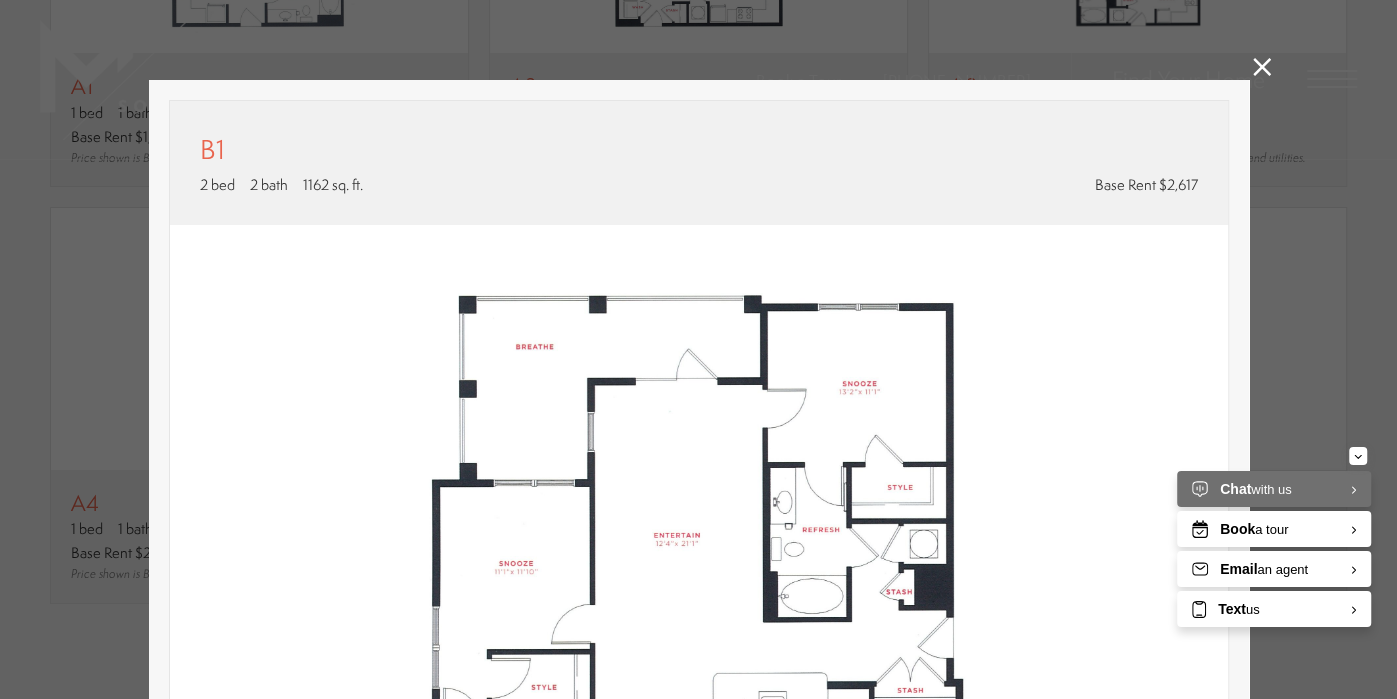 scroll, scrollTop: 0, scrollLeft: 0, axis: both 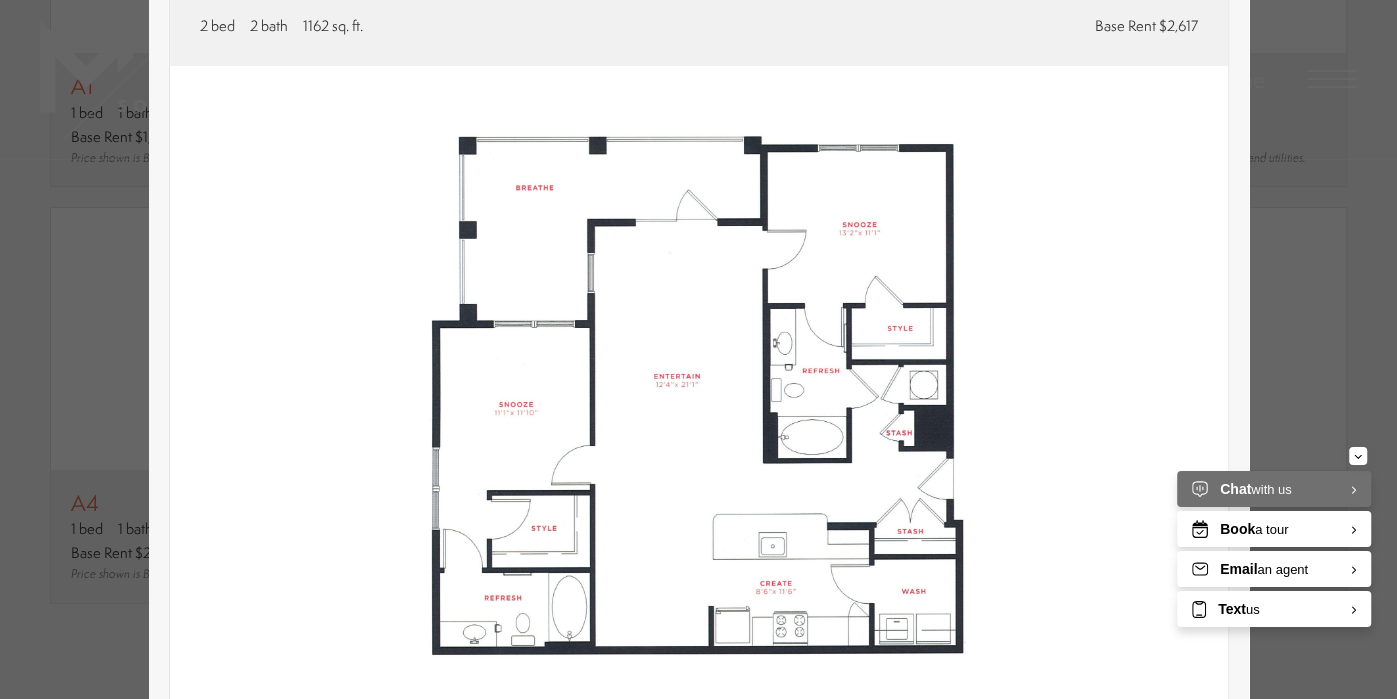 click on "B1
2 bed 2 bath 1162 sq. ft." at bounding box center (698, 349) 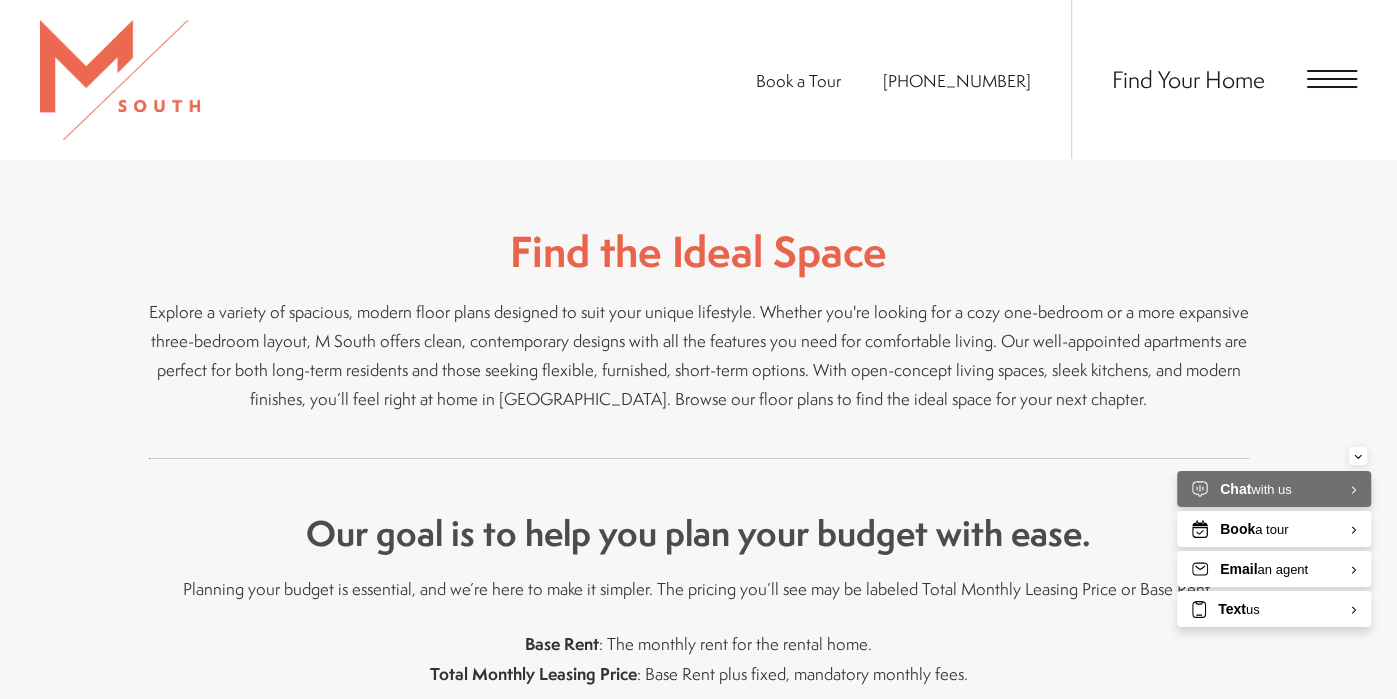scroll, scrollTop: 399, scrollLeft: 0, axis: vertical 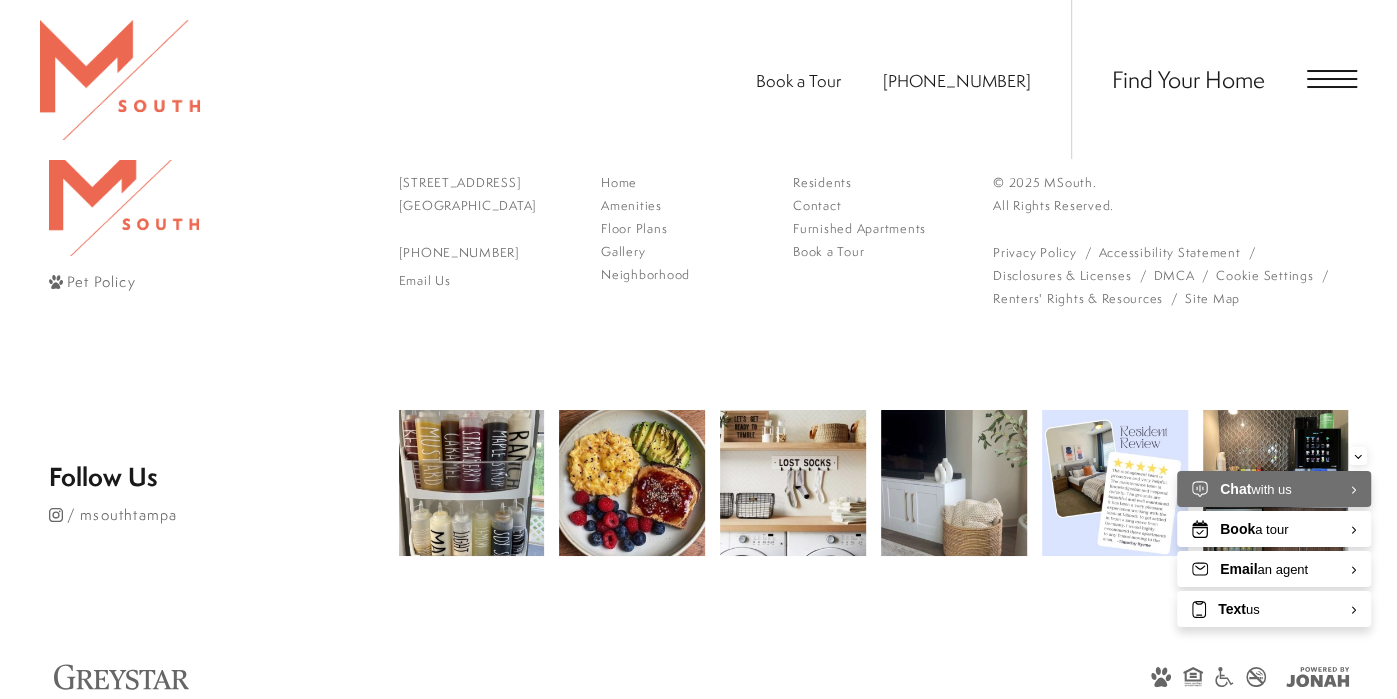 click on "5110 South Manhattan Avenue Tampa, FL 33611" at bounding box center (490, 194) 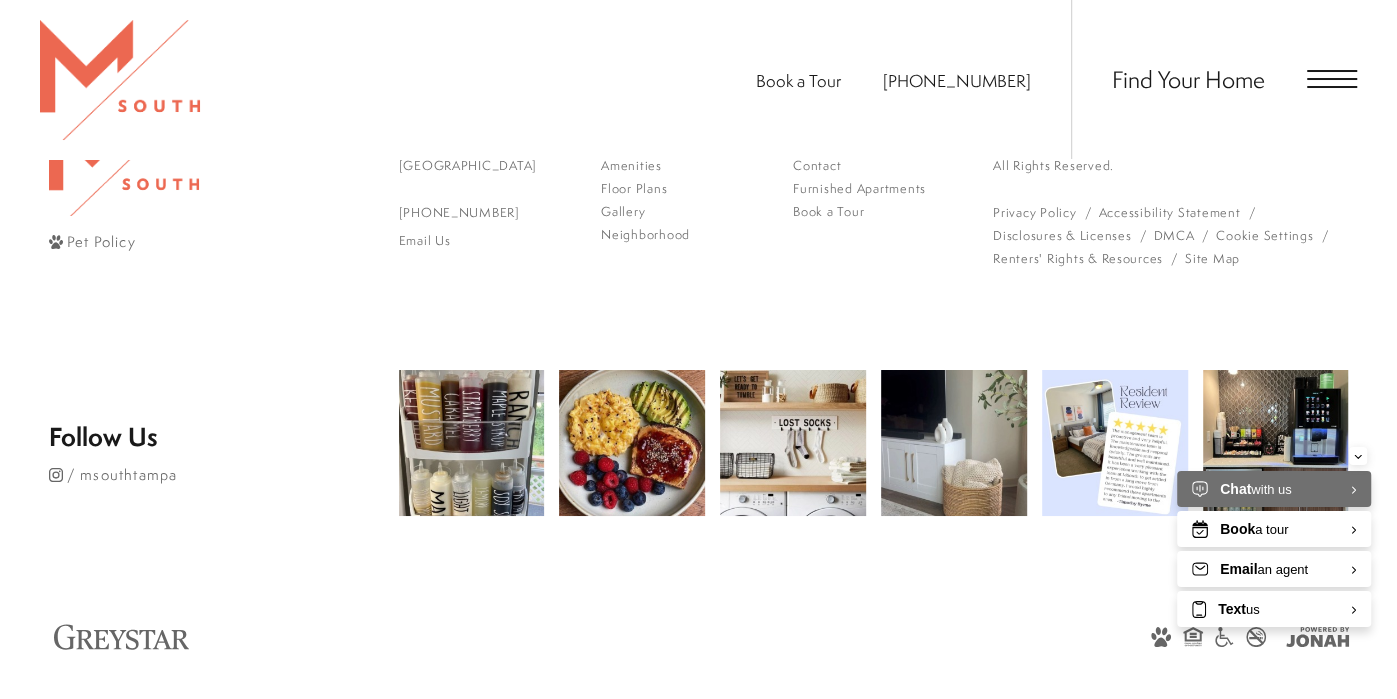 scroll, scrollTop: 4820, scrollLeft: 0, axis: vertical 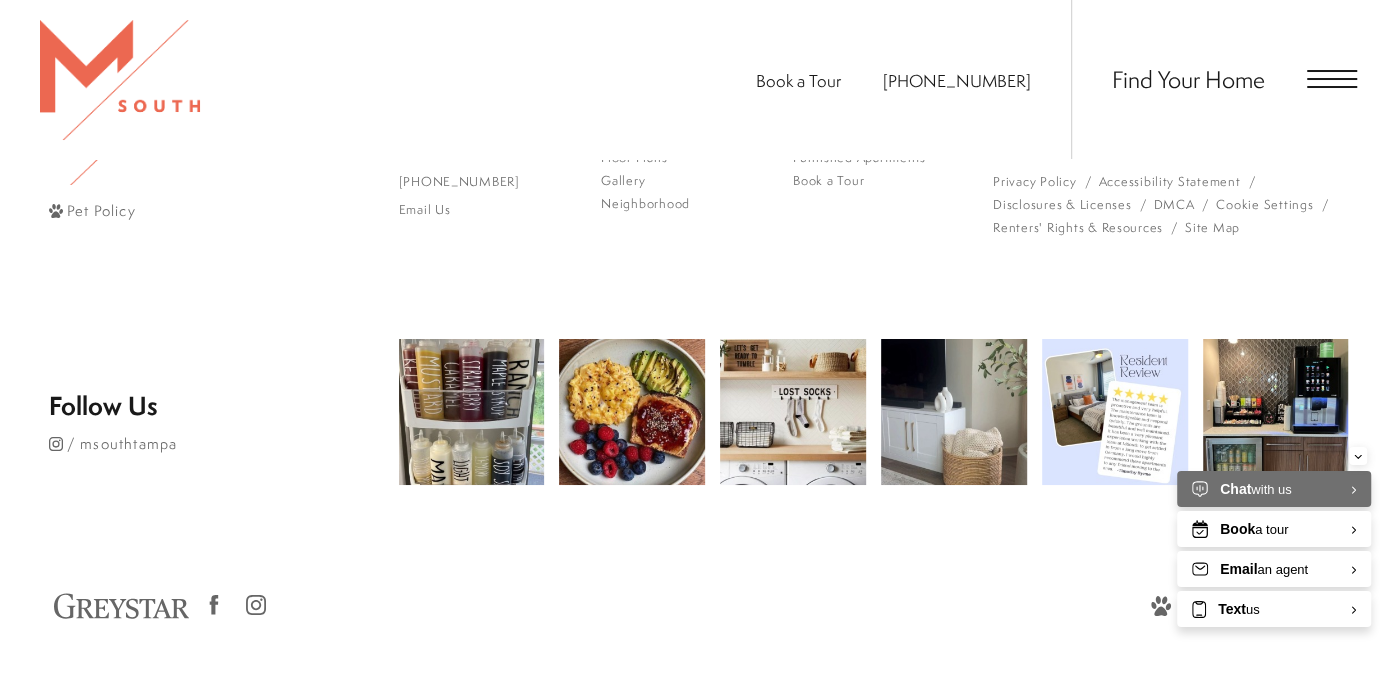 click at bounding box center [1332, 79] 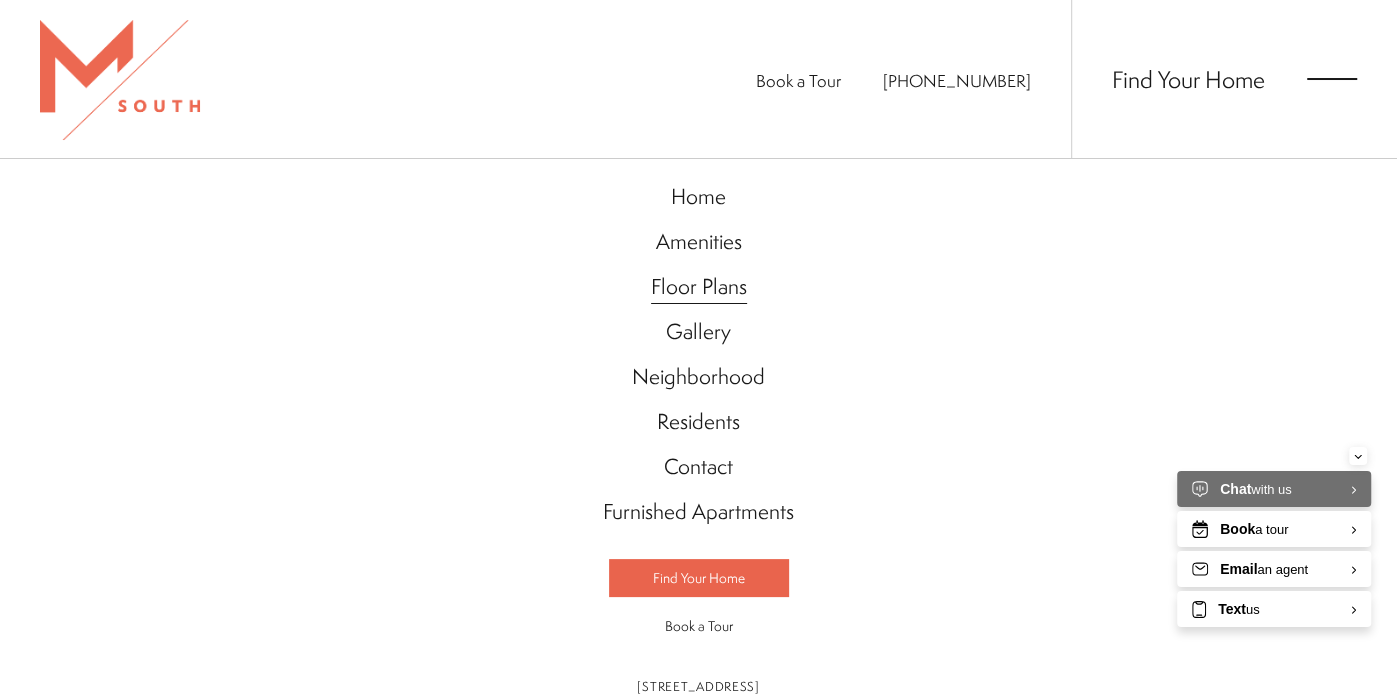click on "Floor Plans" at bounding box center (699, 286) 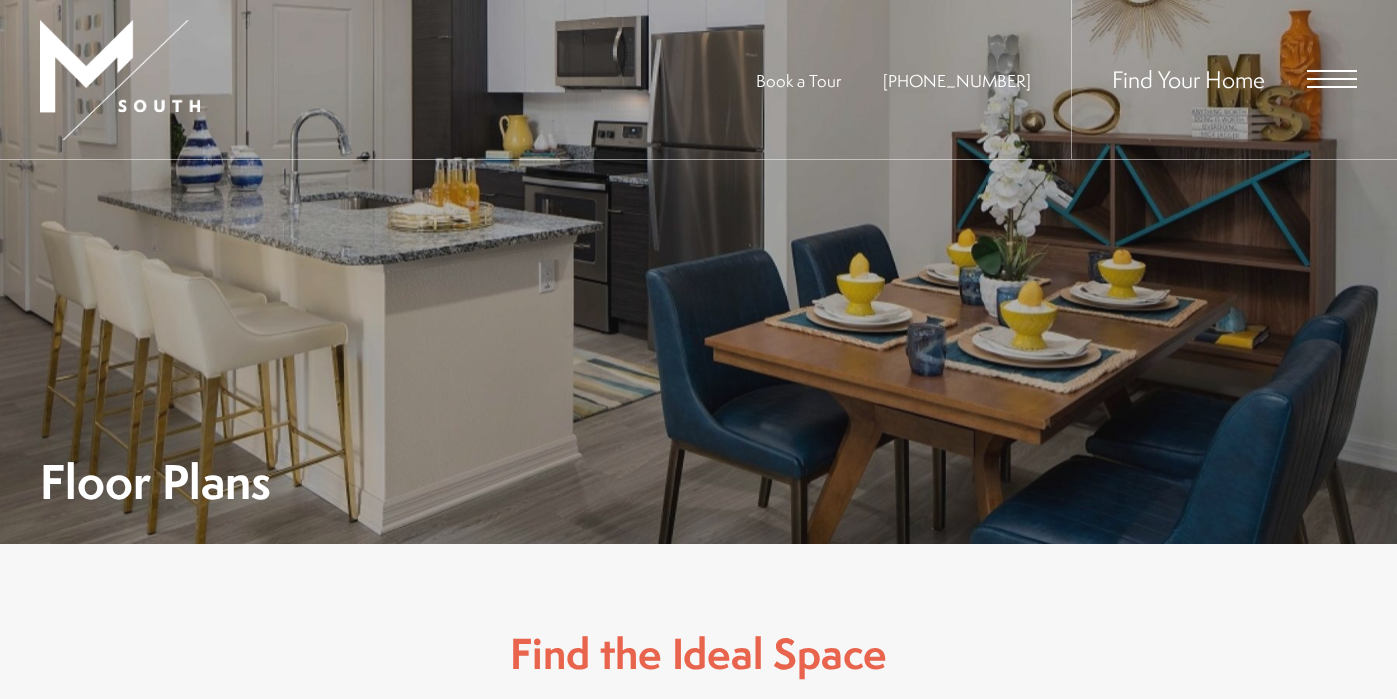 scroll, scrollTop: 0, scrollLeft: 0, axis: both 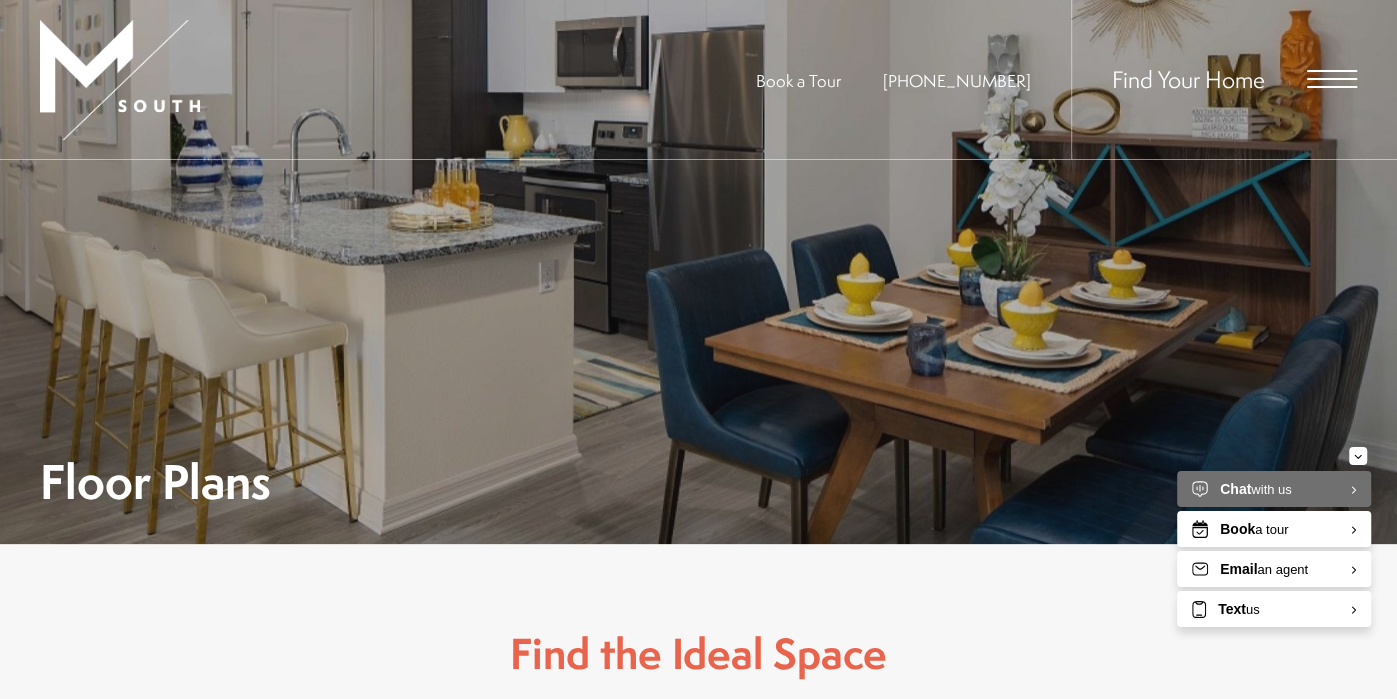 click at bounding box center [120, 80] 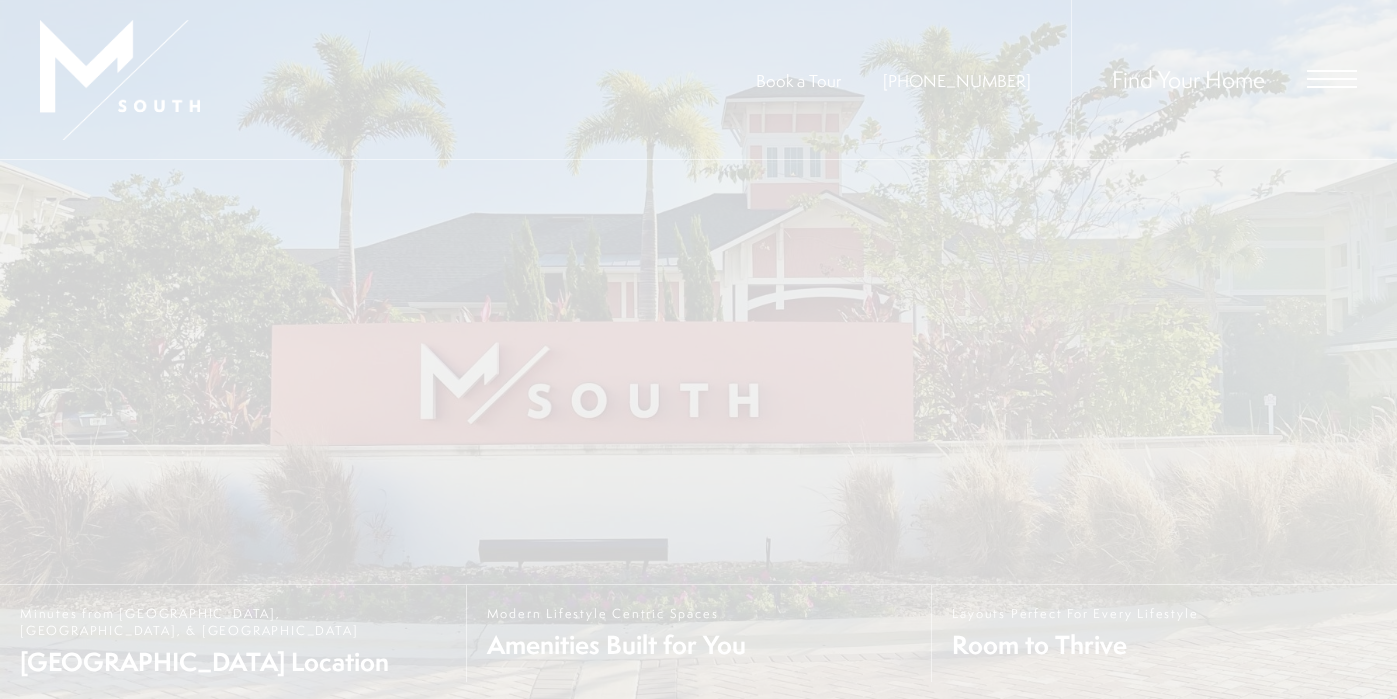 scroll, scrollTop: 0, scrollLeft: 0, axis: both 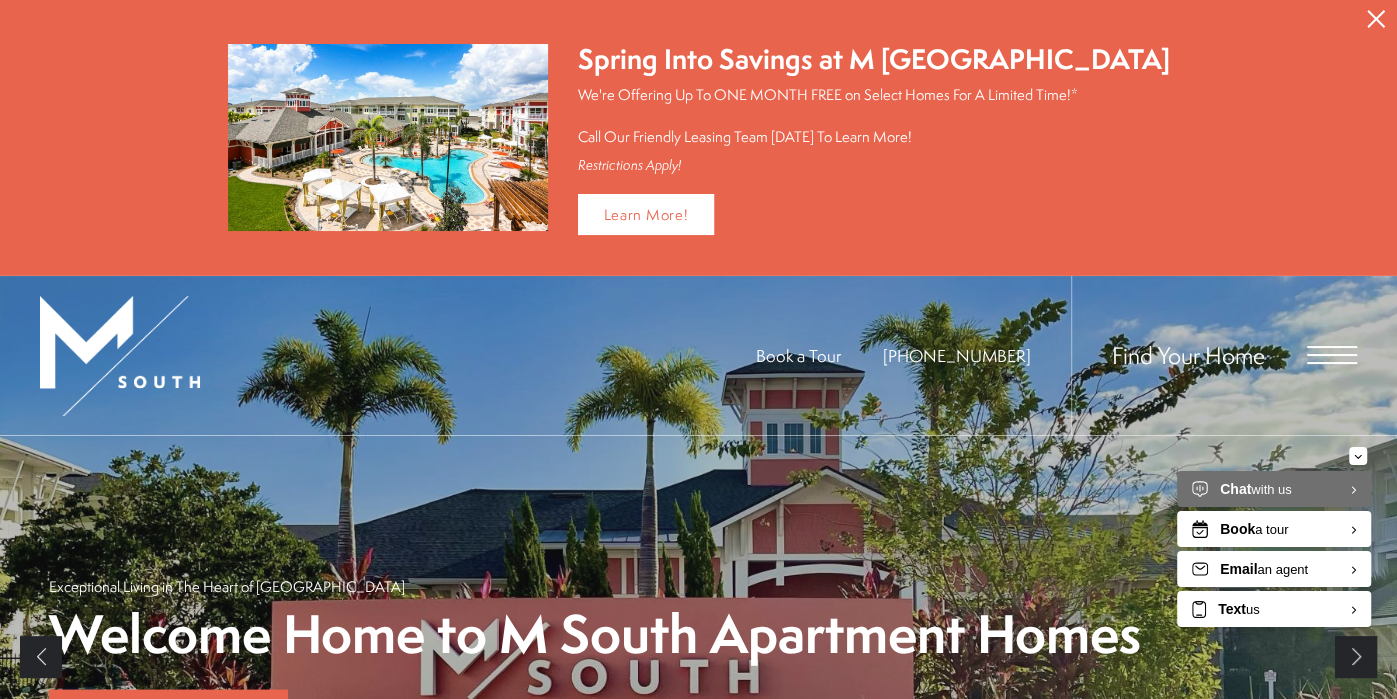 click 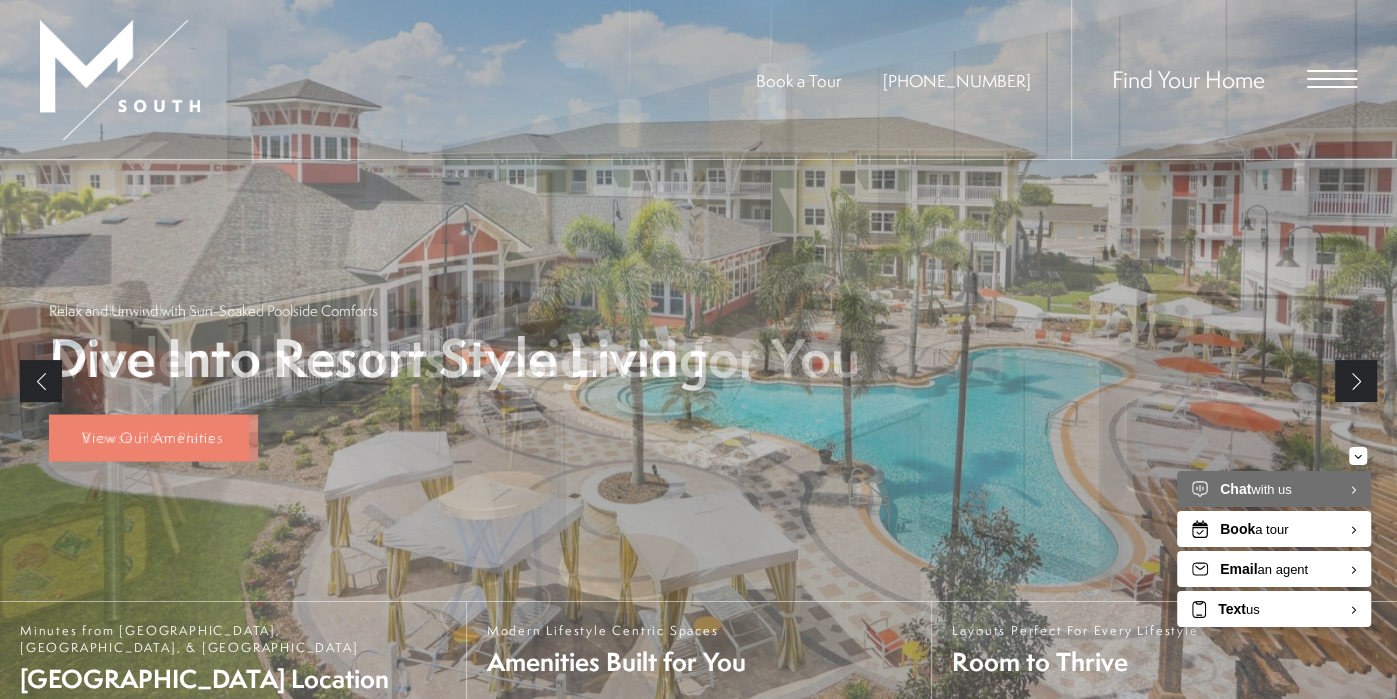 type 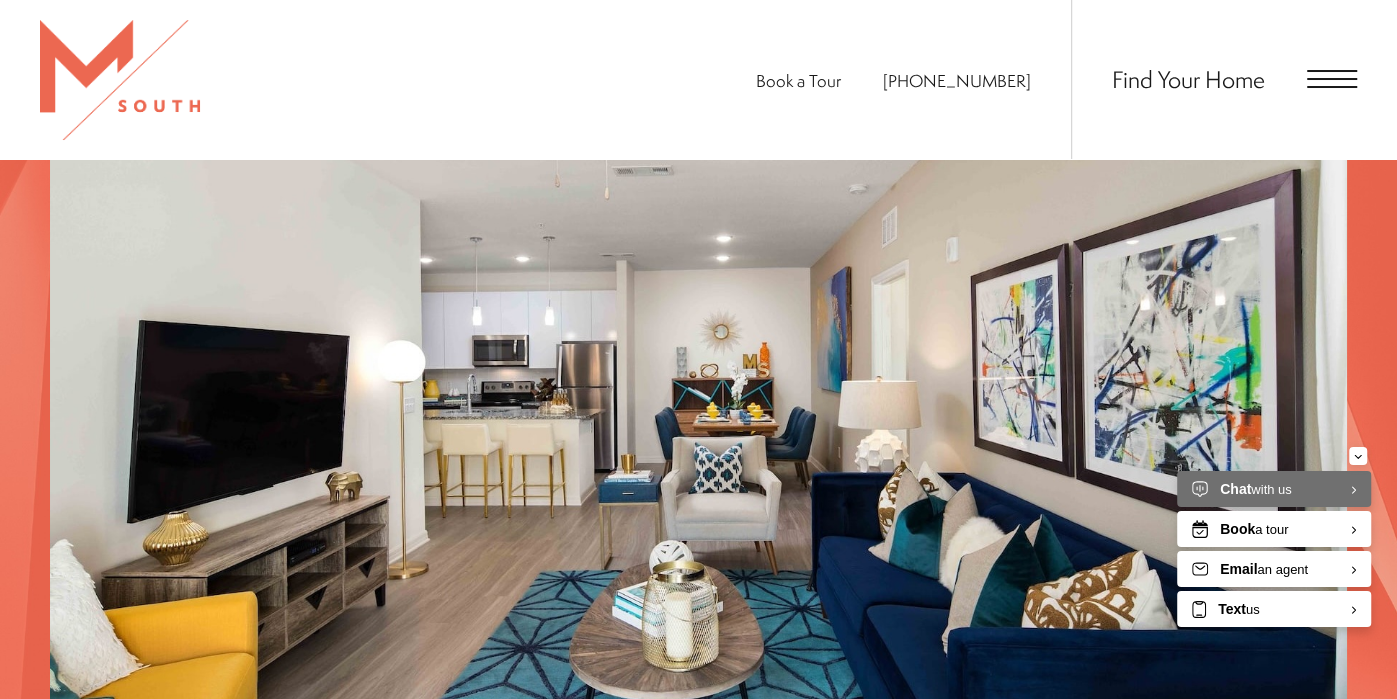 scroll, scrollTop: 1427, scrollLeft: 0, axis: vertical 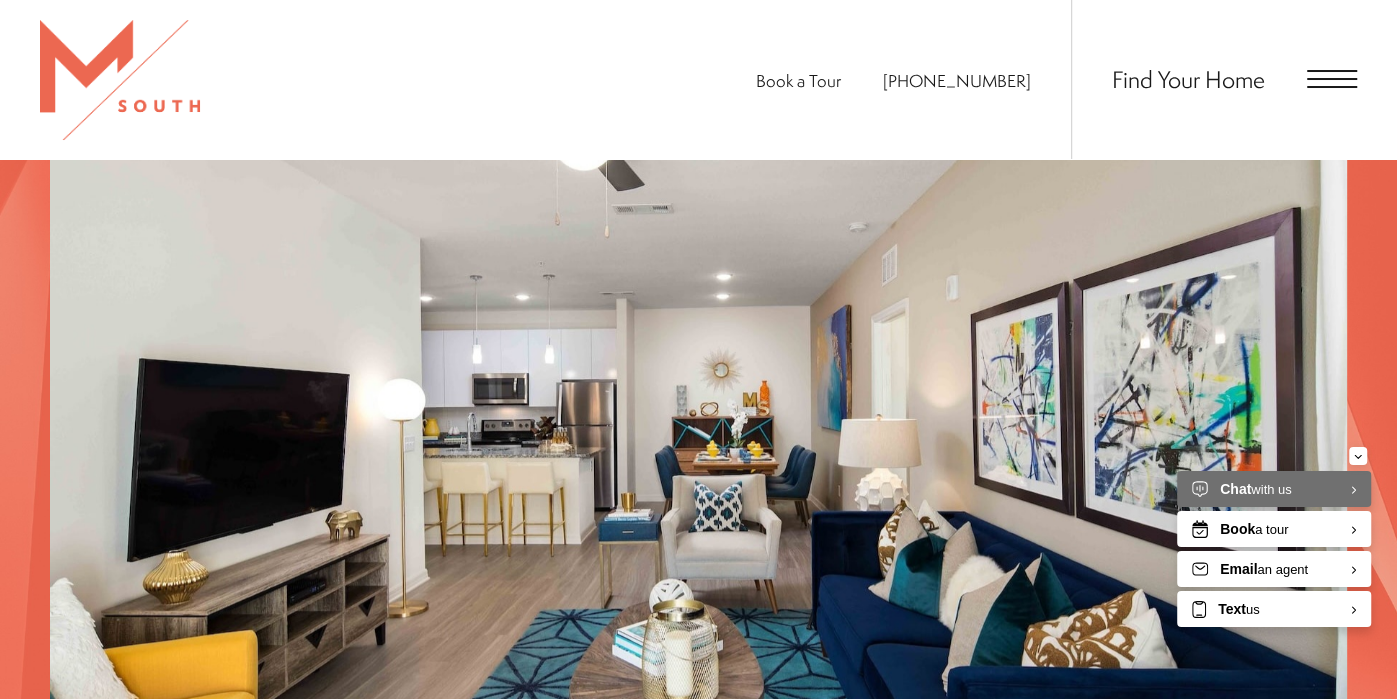 click at bounding box center (1332, 79) 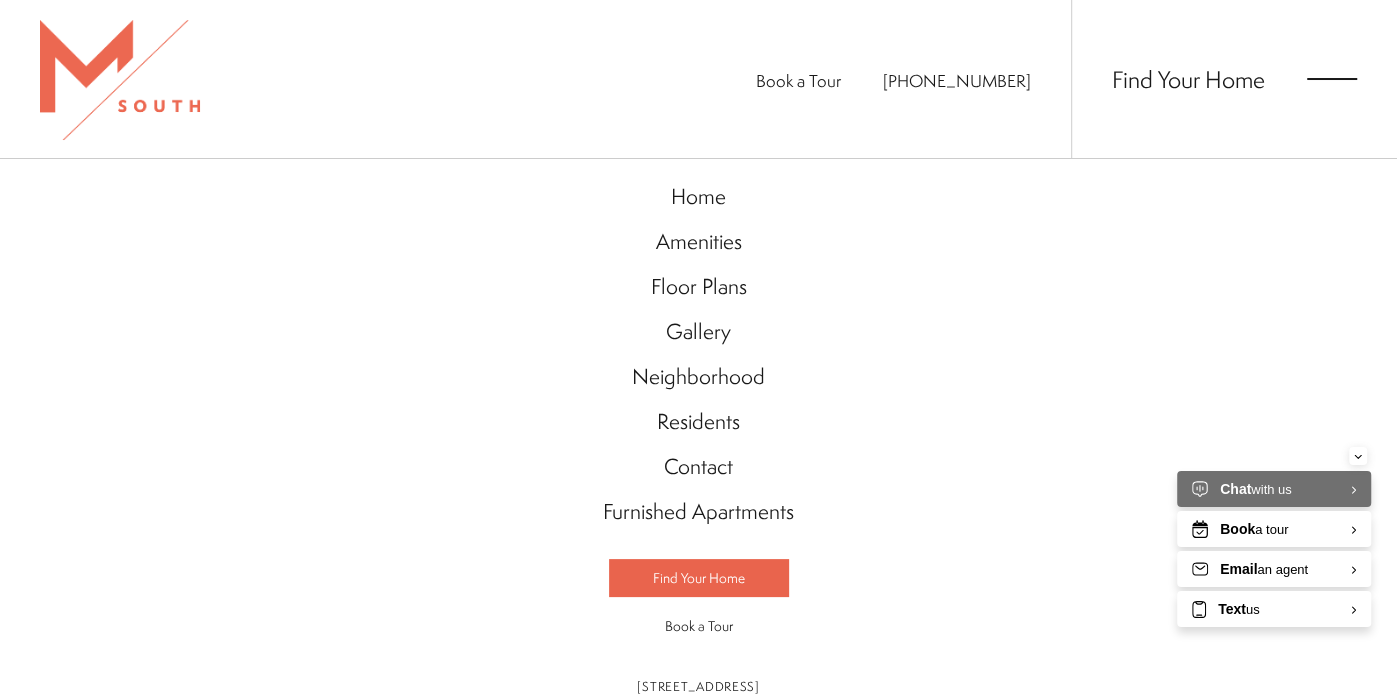 click at bounding box center (120, 80) 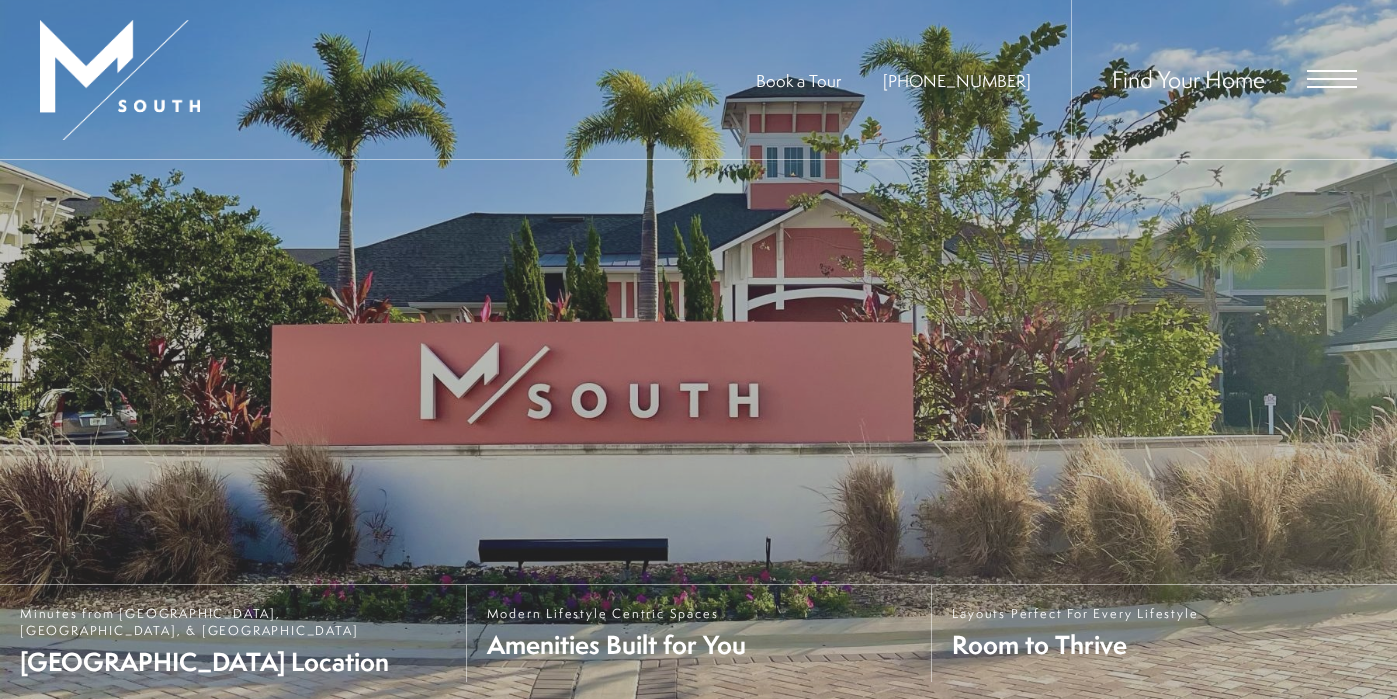 scroll, scrollTop: 0, scrollLeft: 0, axis: both 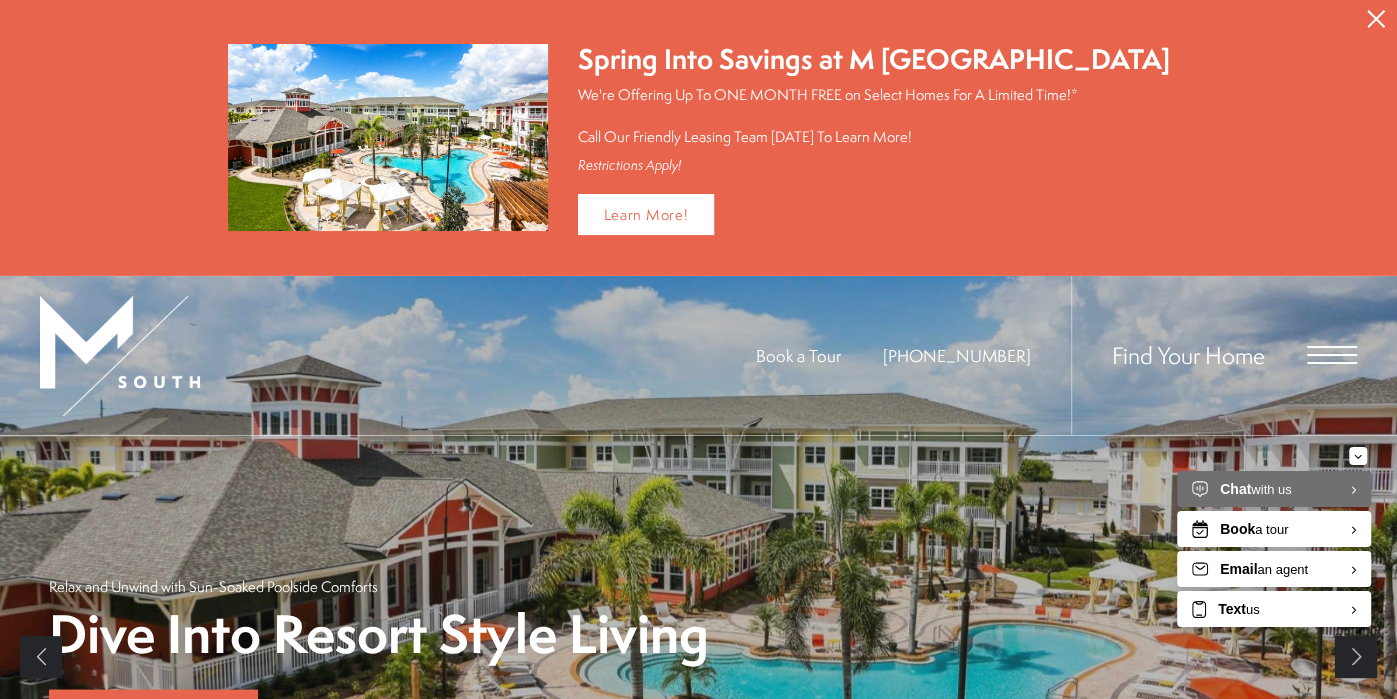 click 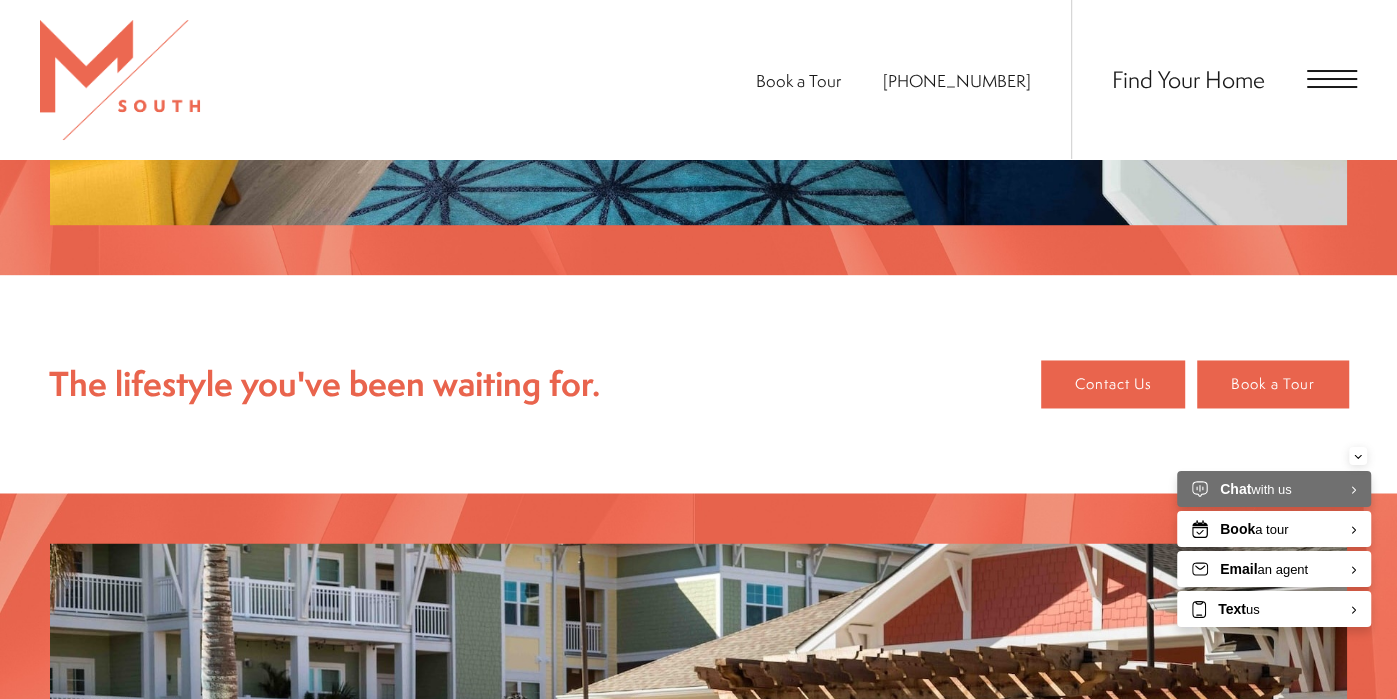 scroll, scrollTop: 2092, scrollLeft: 0, axis: vertical 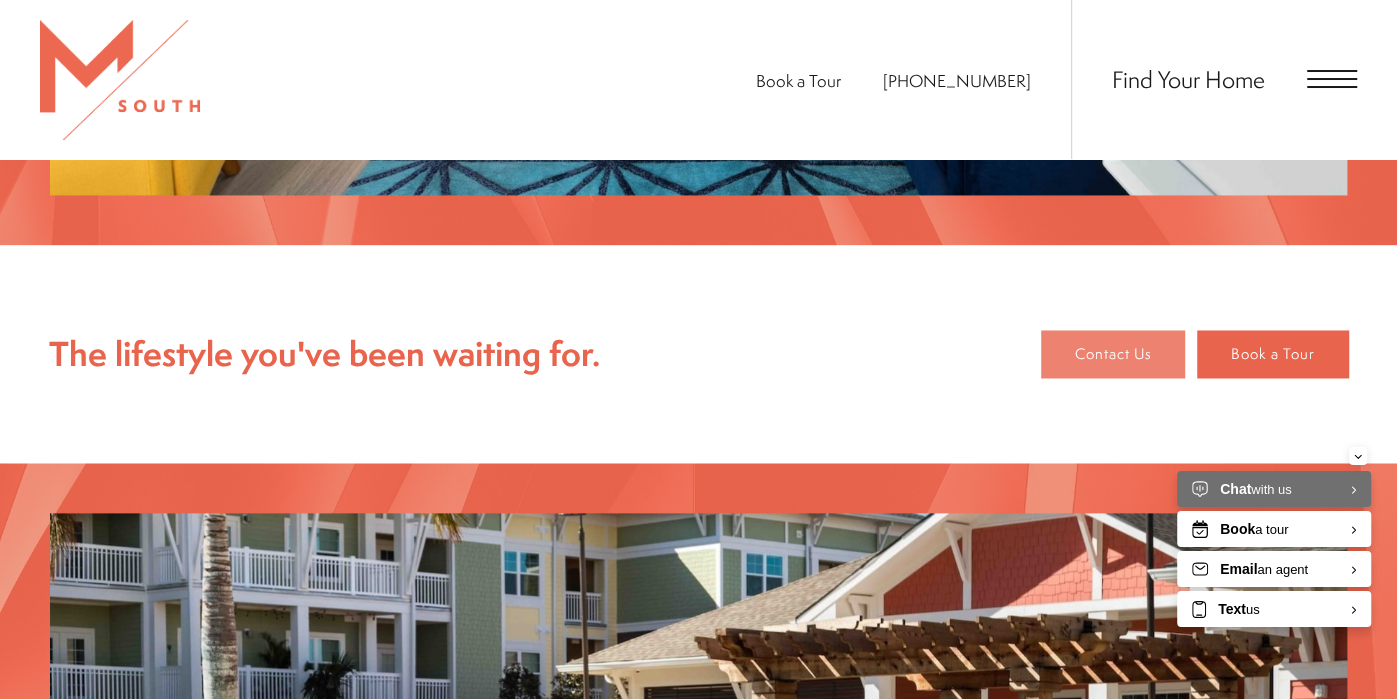 click on "Contact Us" at bounding box center (1113, 354) 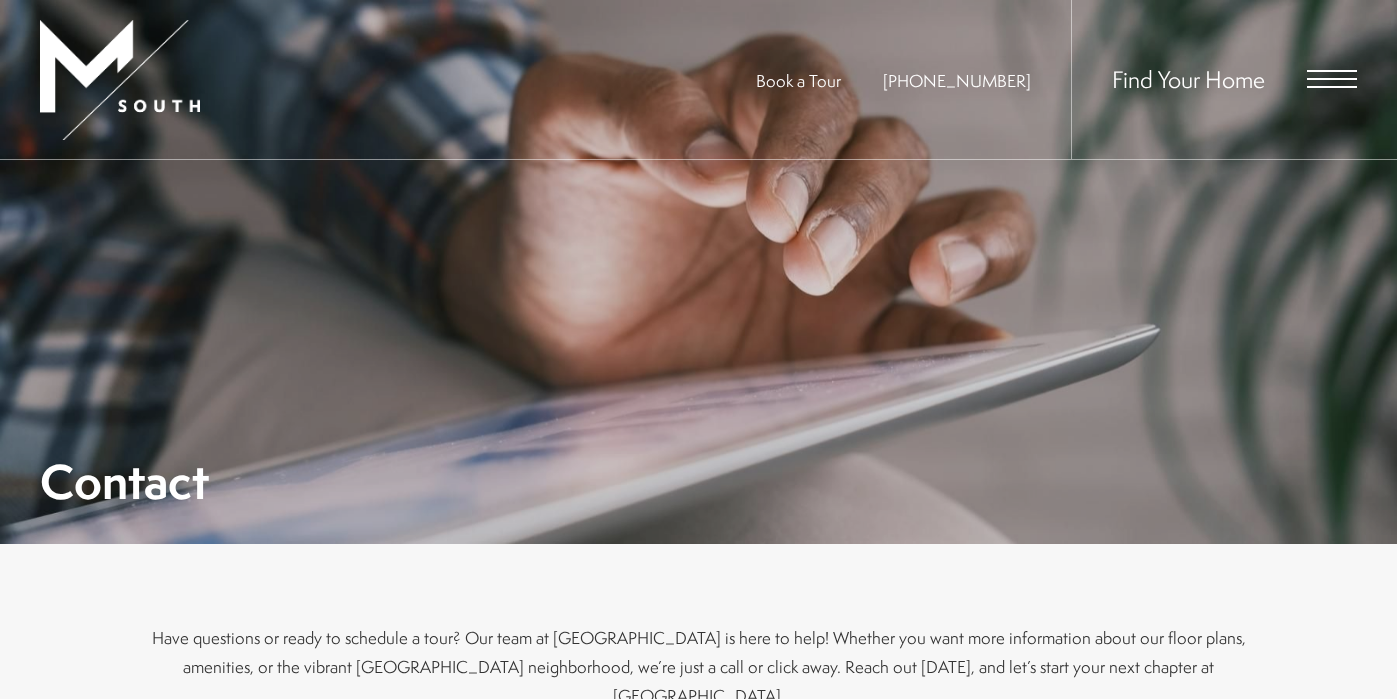 scroll, scrollTop: 0, scrollLeft: 0, axis: both 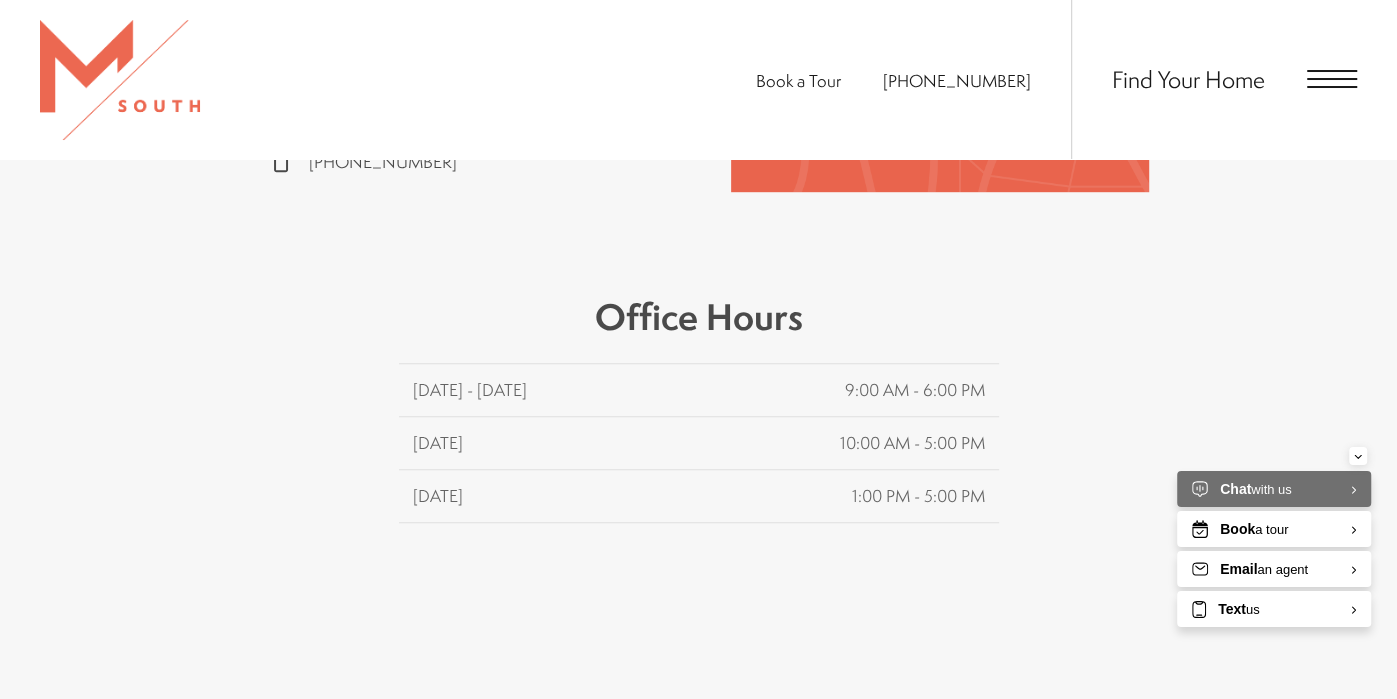 click at bounding box center (1332, 71) 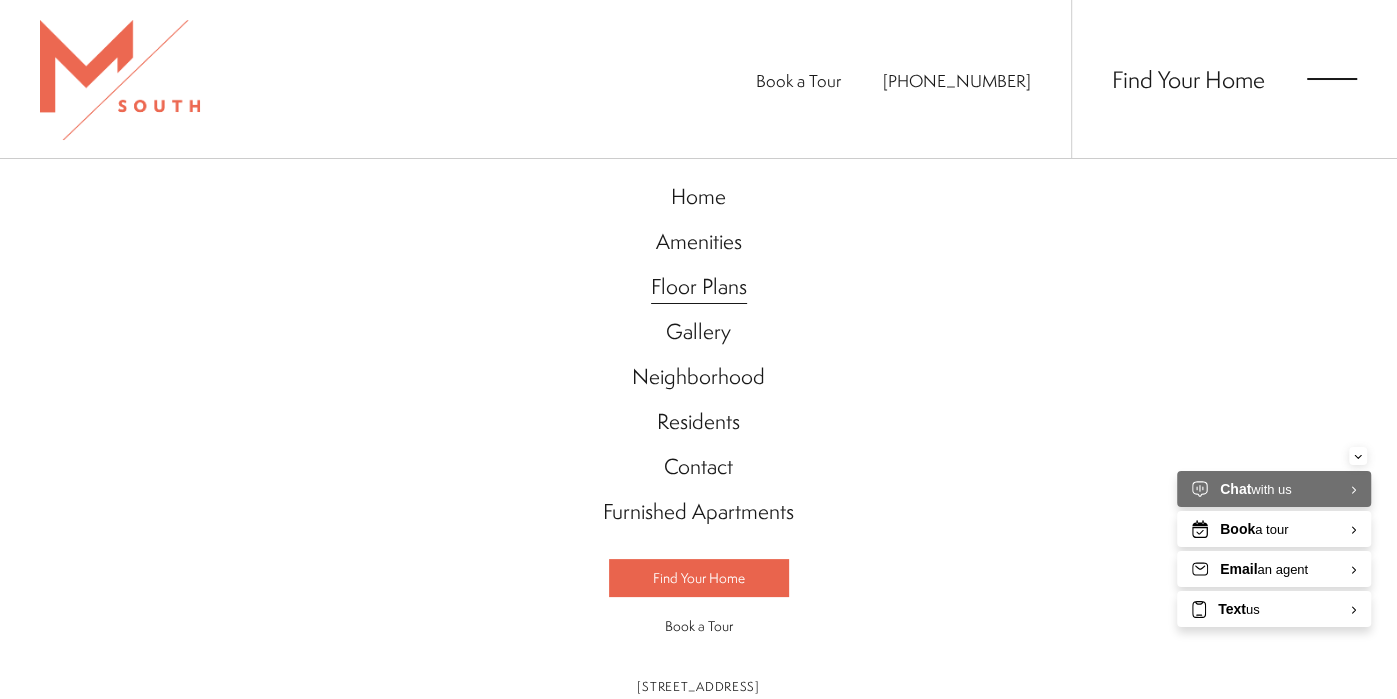 click on "Floor Plans" at bounding box center [699, 286] 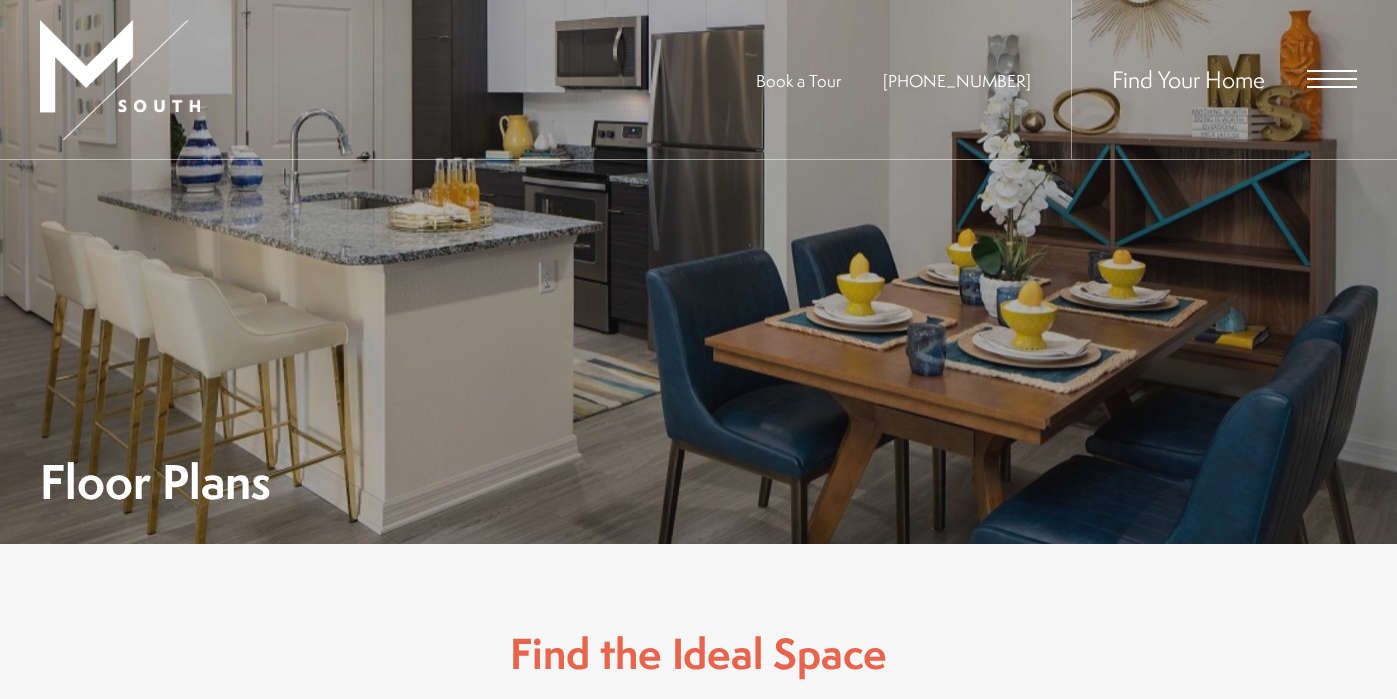 scroll, scrollTop: 0, scrollLeft: 0, axis: both 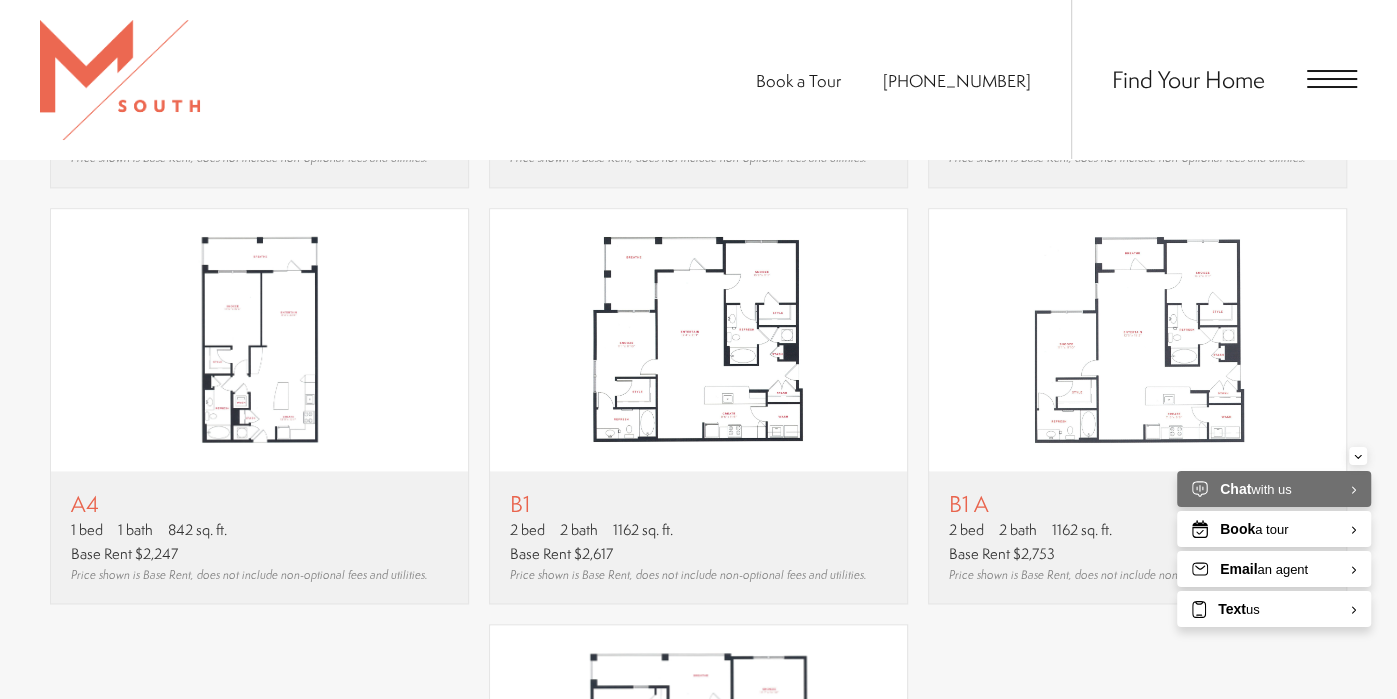 click at bounding box center [1332, 79] 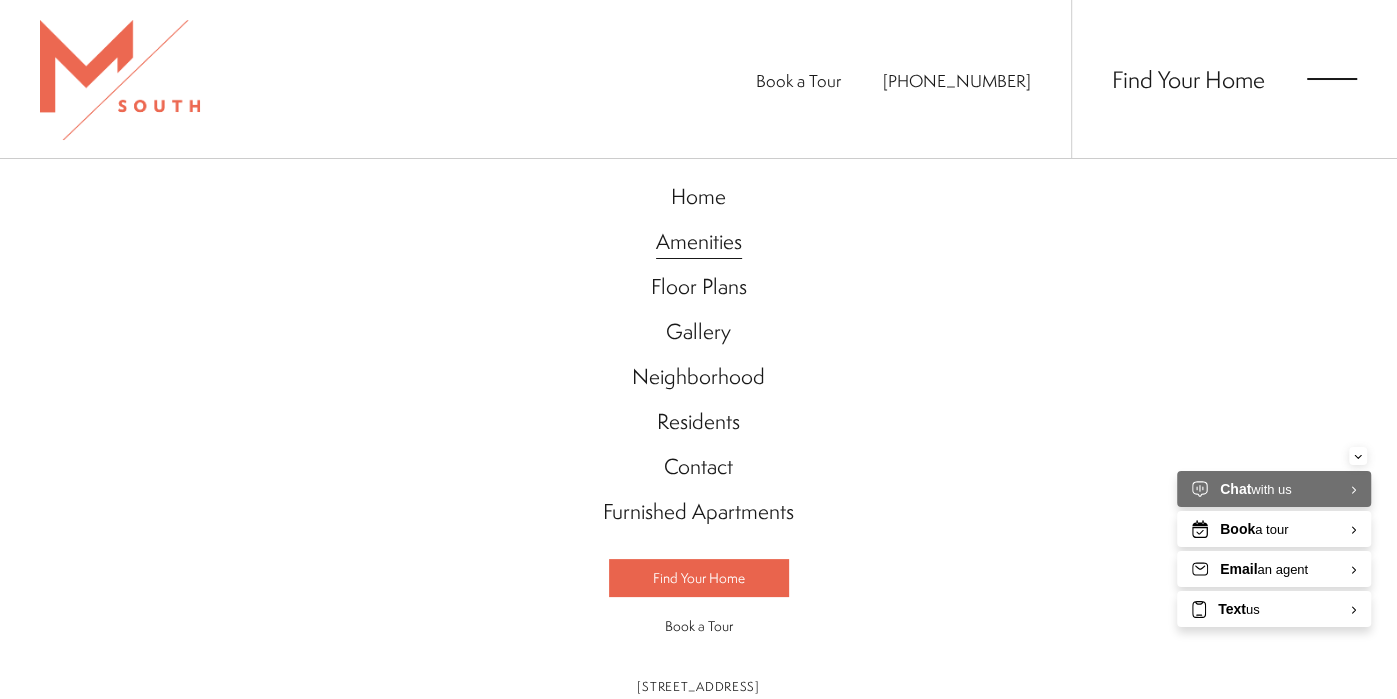 click on "Amenities" at bounding box center (699, 241) 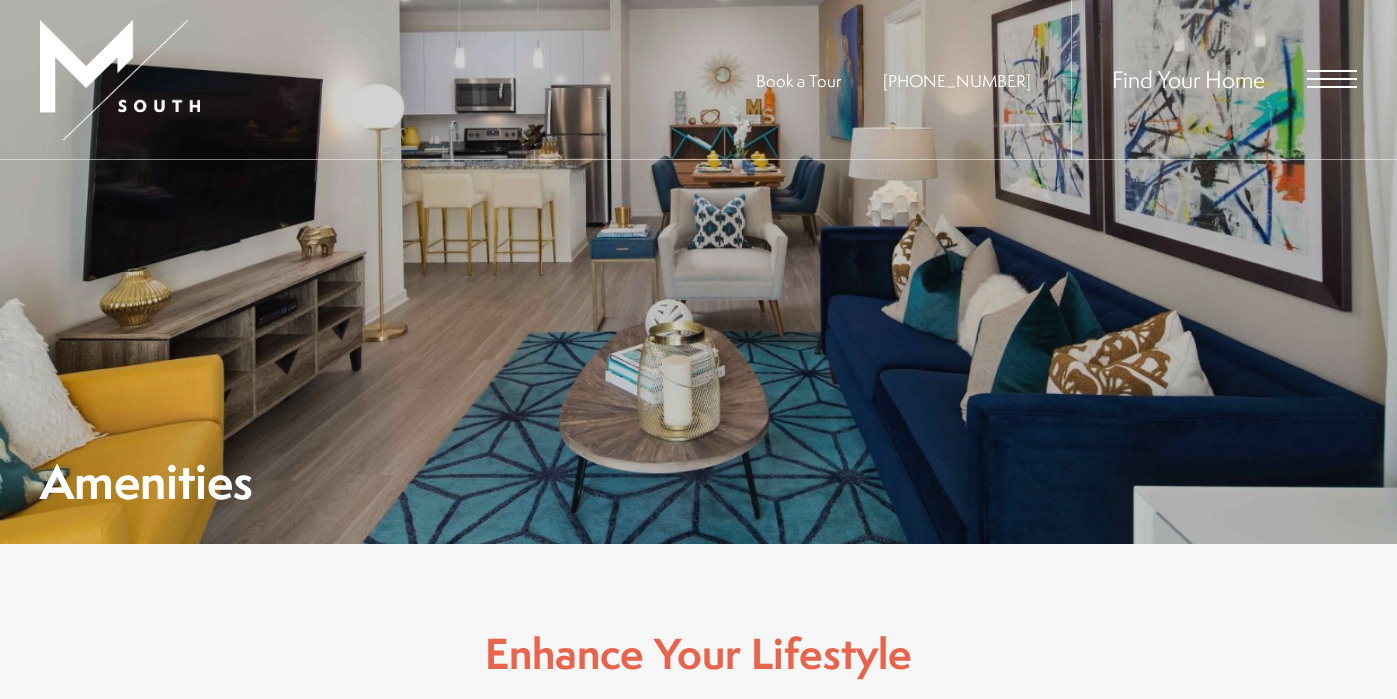 scroll, scrollTop: 0, scrollLeft: 0, axis: both 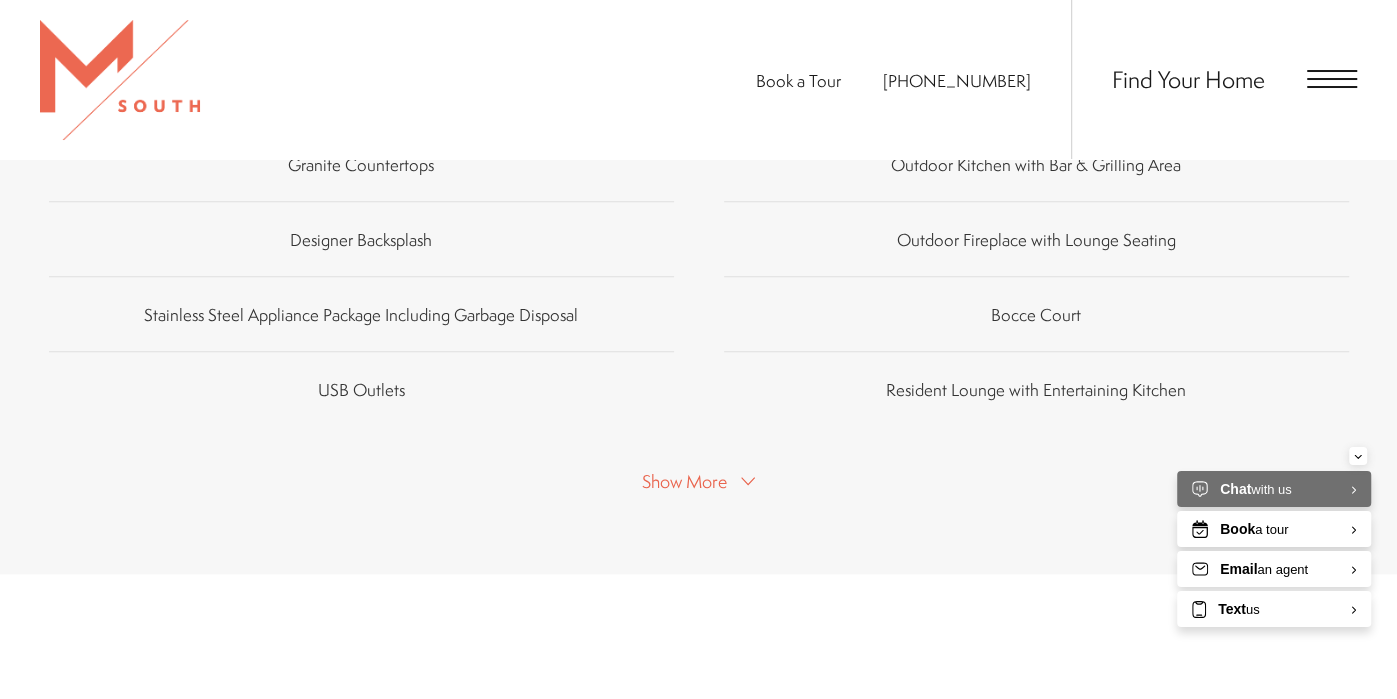 click on "Show More" at bounding box center (698, 479) 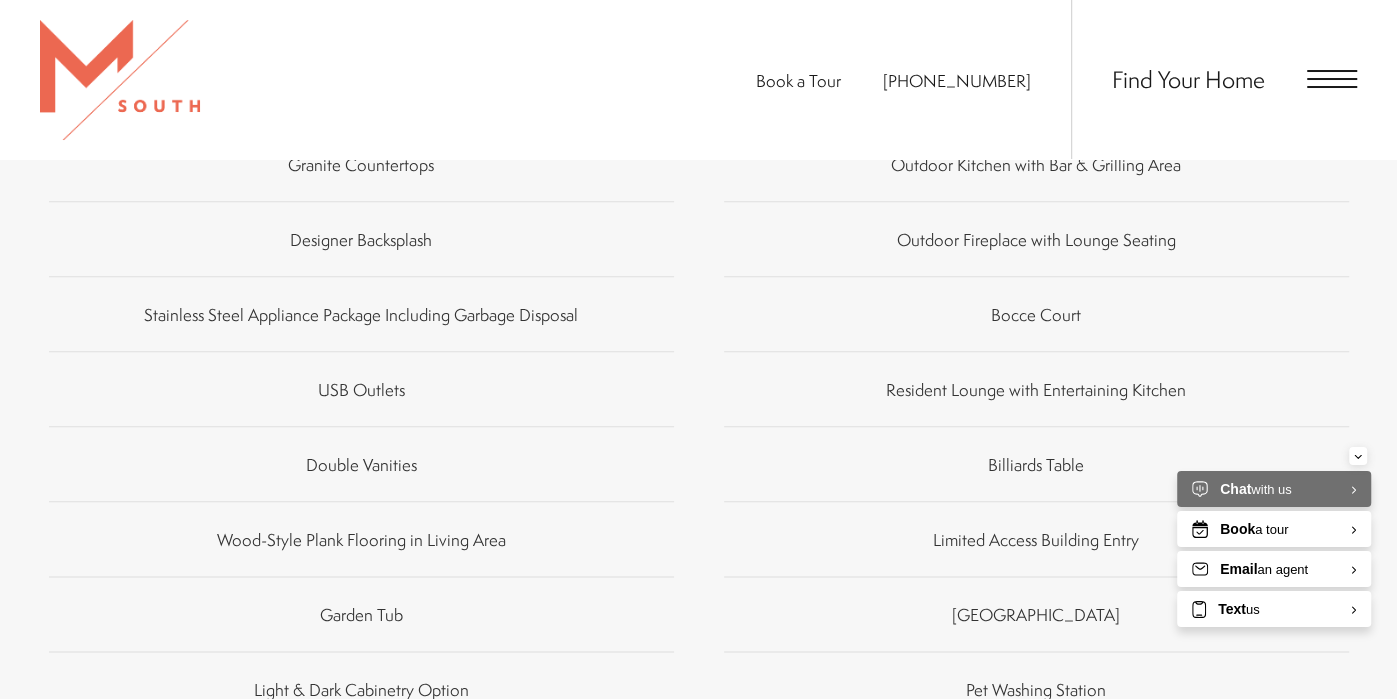 type 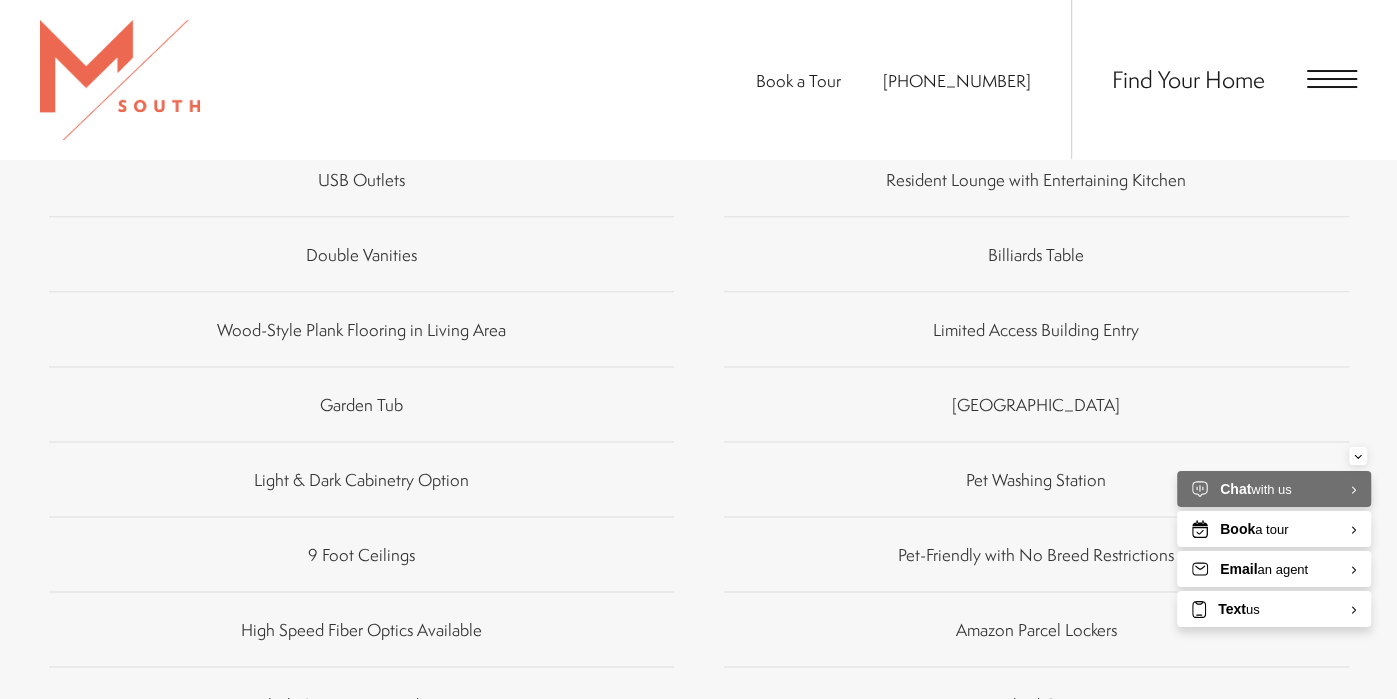 scroll, scrollTop: 1599, scrollLeft: 0, axis: vertical 